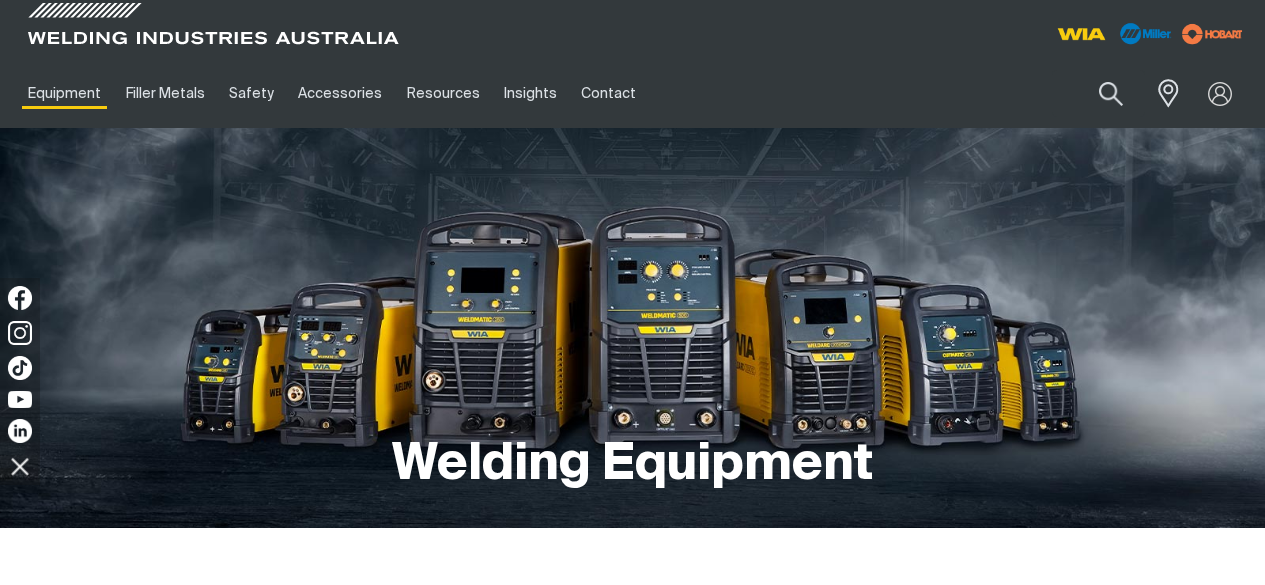 scroll, scrollTop: 9, scrollLeft: 0, axis: vertical 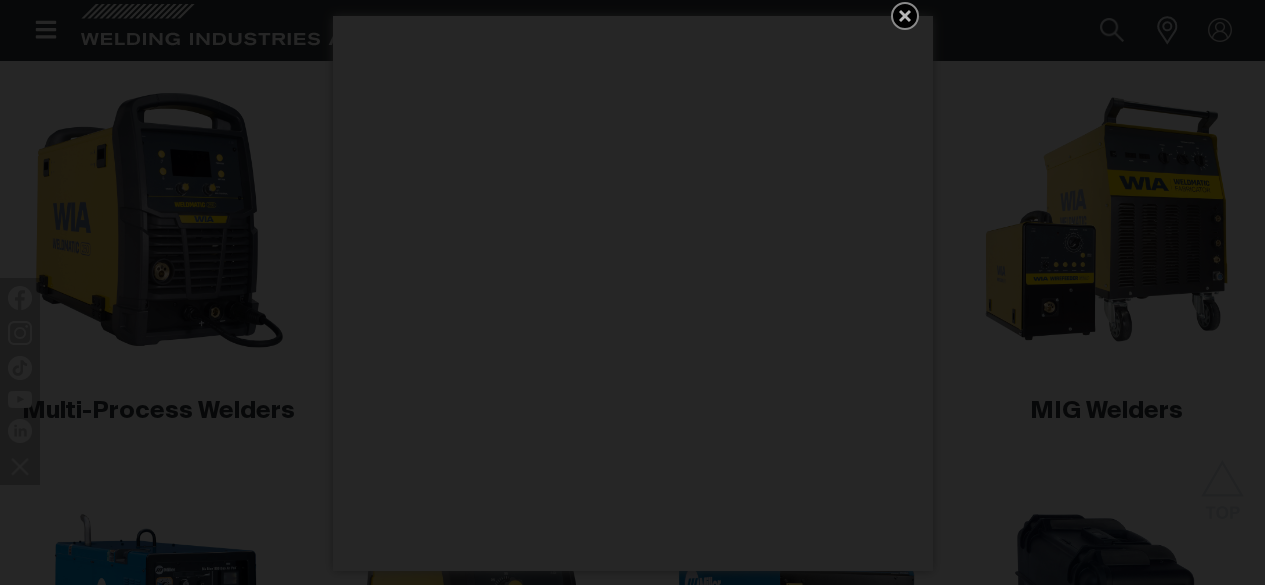 click 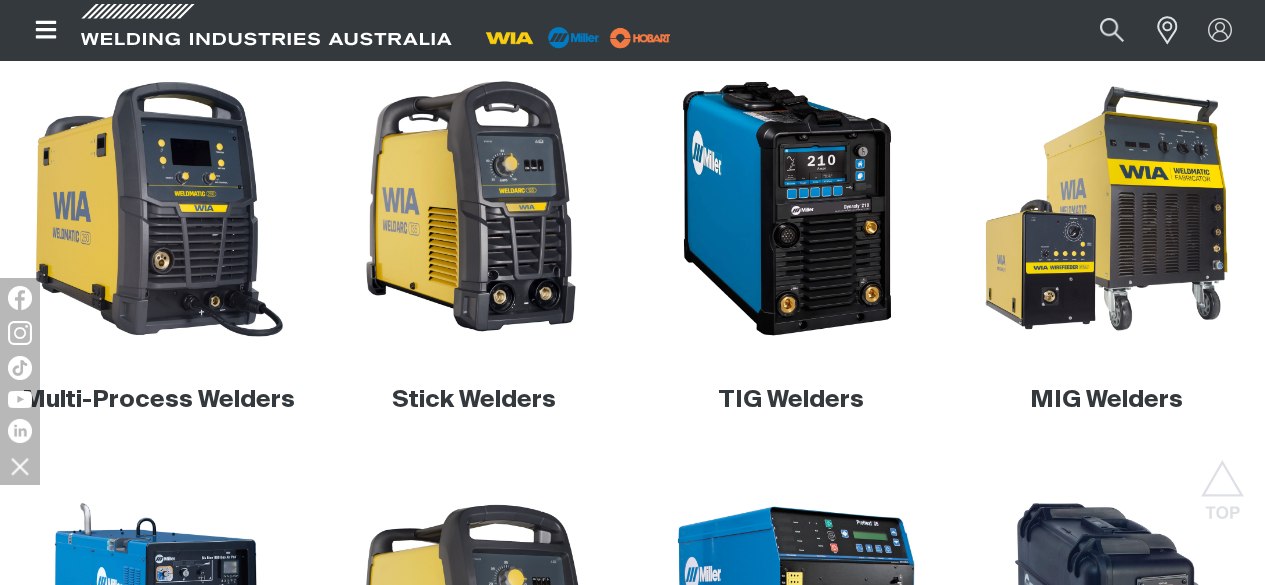 scroll, scrollTop: 533, scrollLeft: 0, axis: vertical 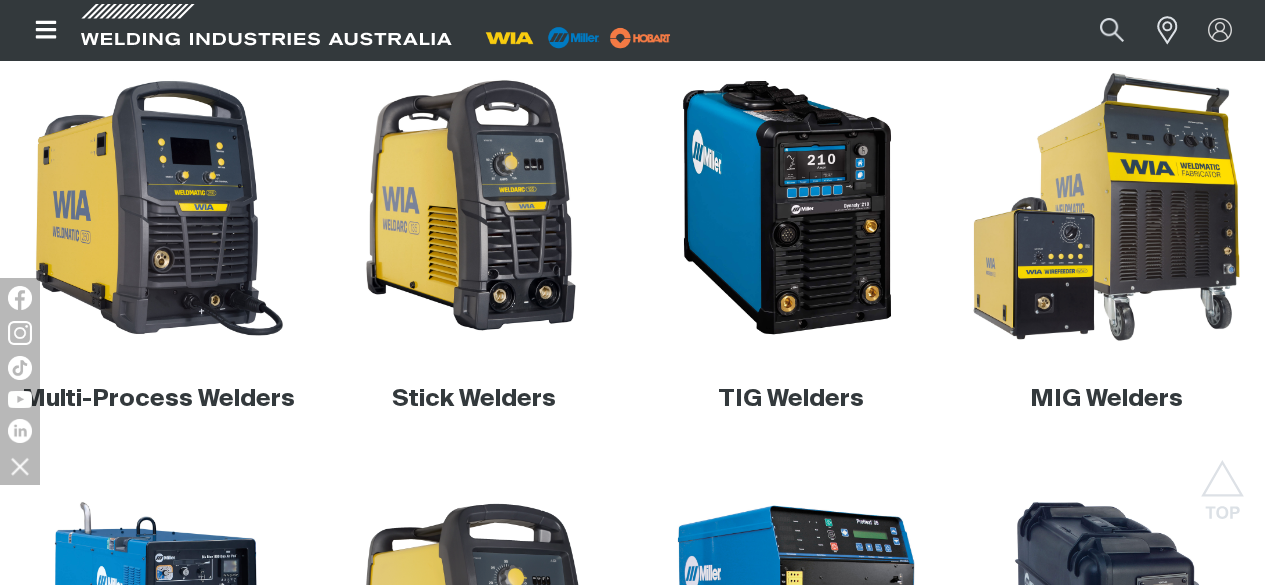 click at bounding box center [1107, 207] 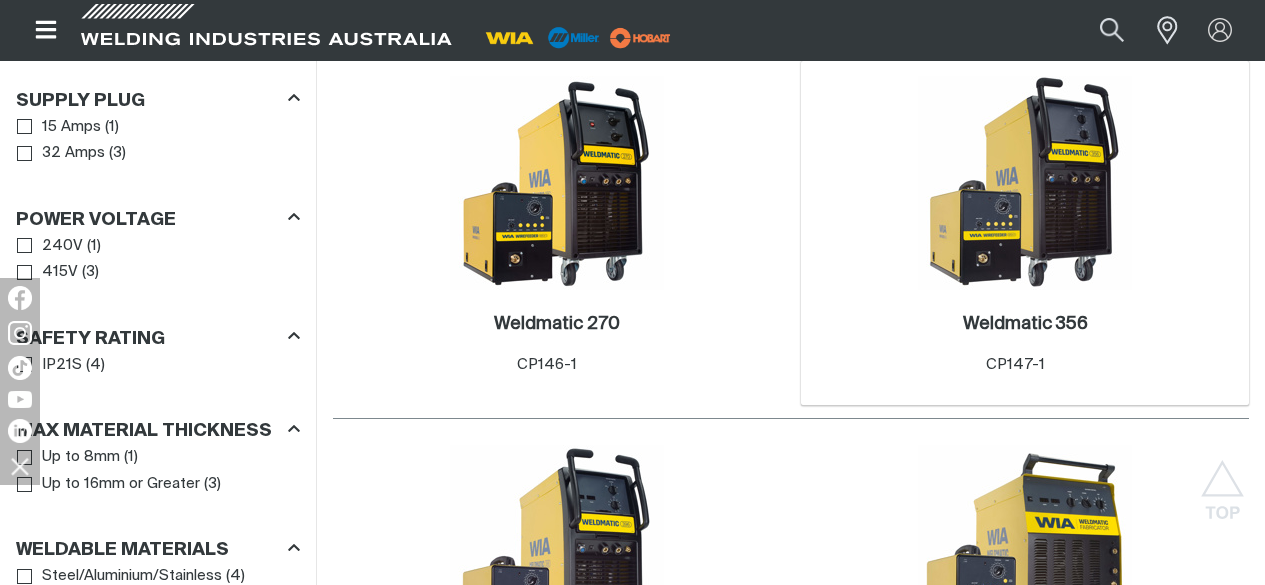 scroll, scrollTop: 1064, scrollLeft: 0, axis: vertical 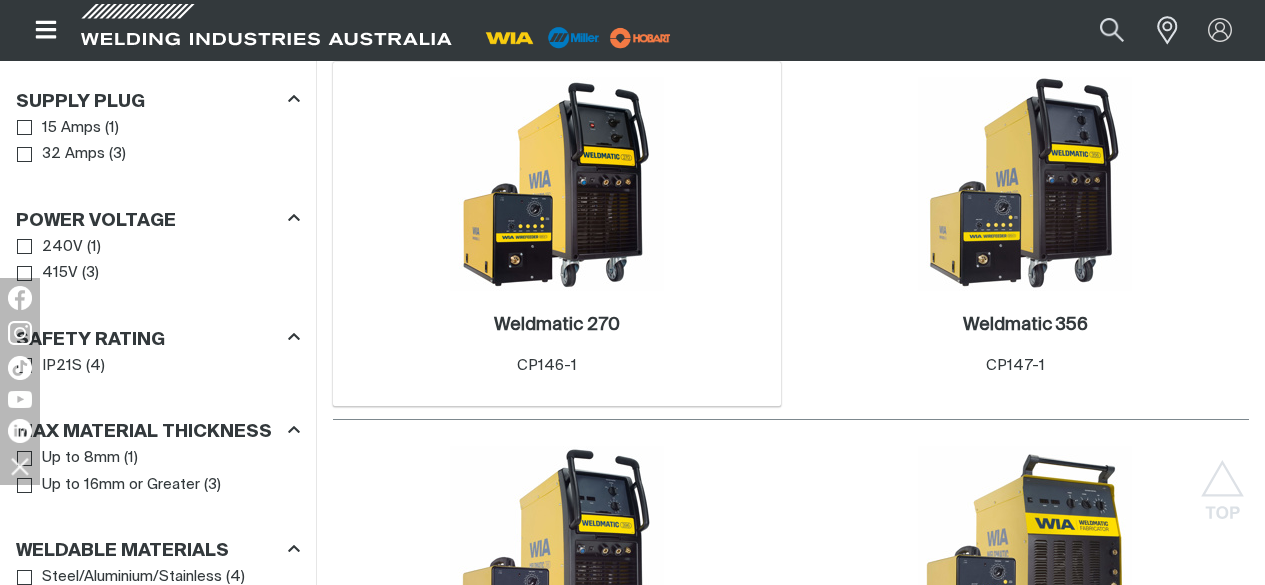 click at bounding box center [557, 184] 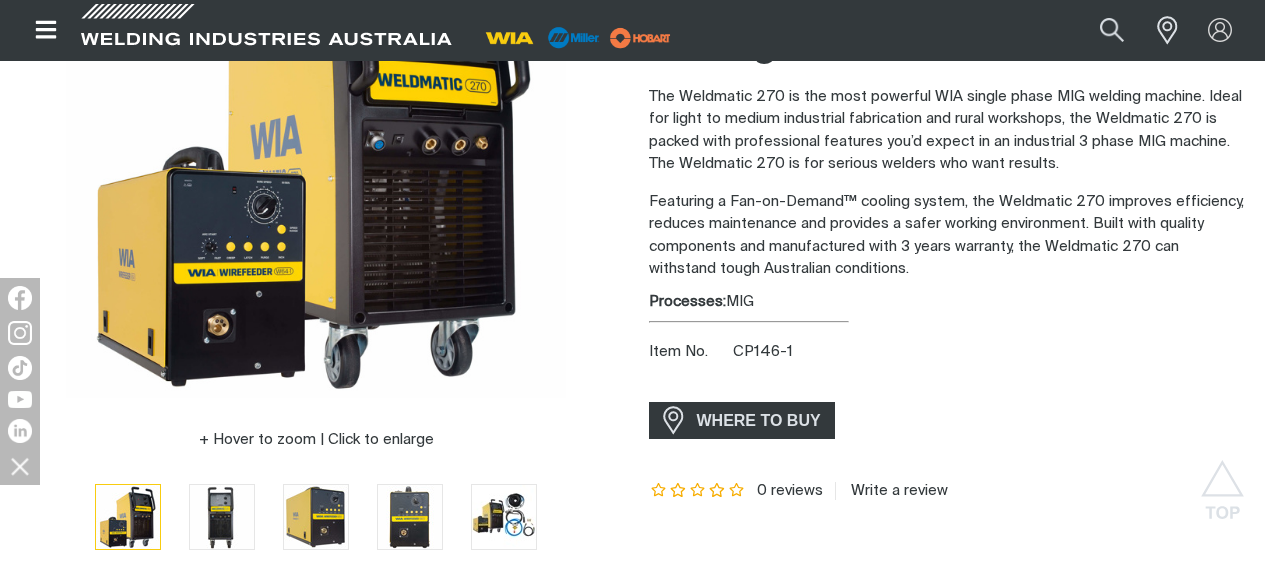 scroll, scrollTop: 333, scrollLeft: 0, axis: vertical 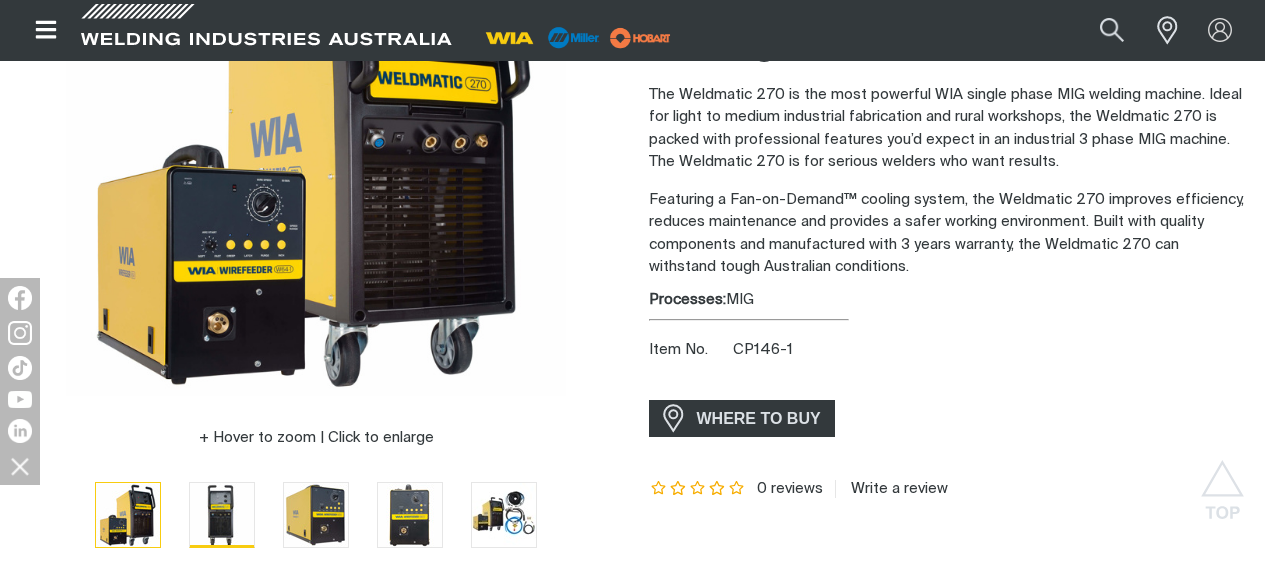 click at bounding box center (222, 515) 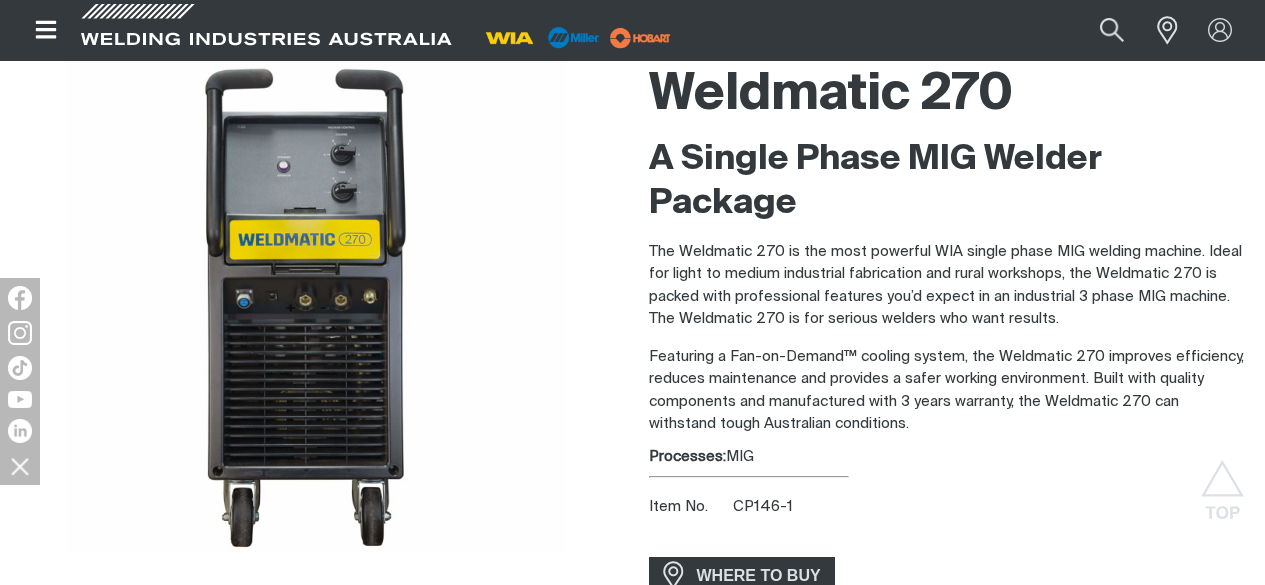 scroll, scrollTop: 175, scrollLeft: 0, axis: vertical 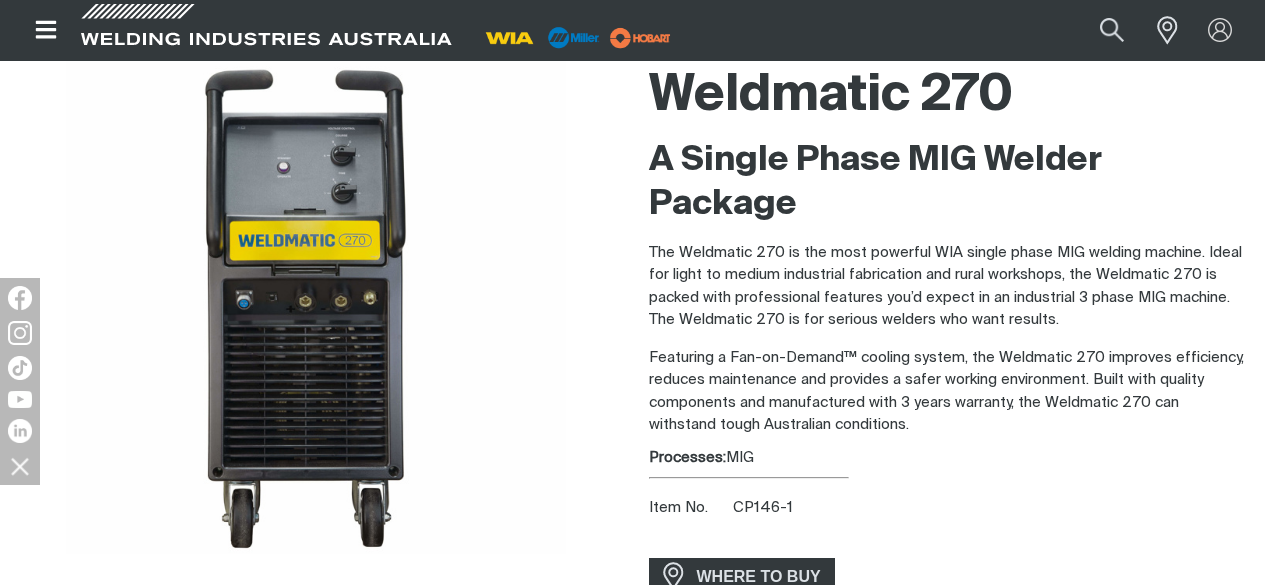 click on "Item No. CP146-1" at bounding box center (949, 508) 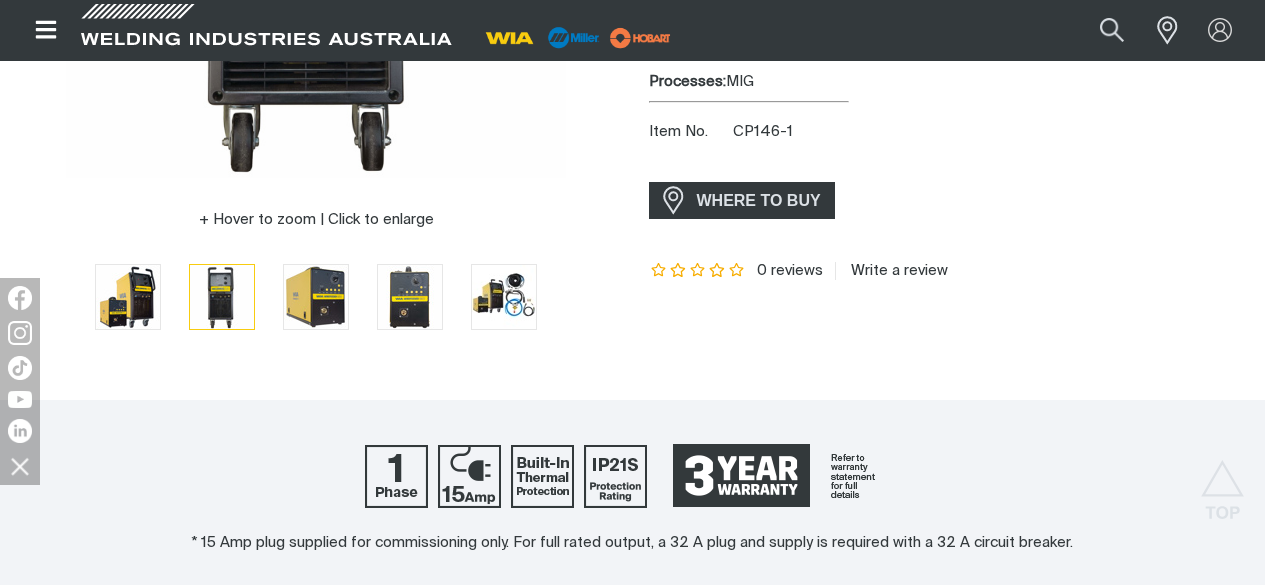 scroll, scrollTop: 552, scrollLeft: 0, axis: vertical 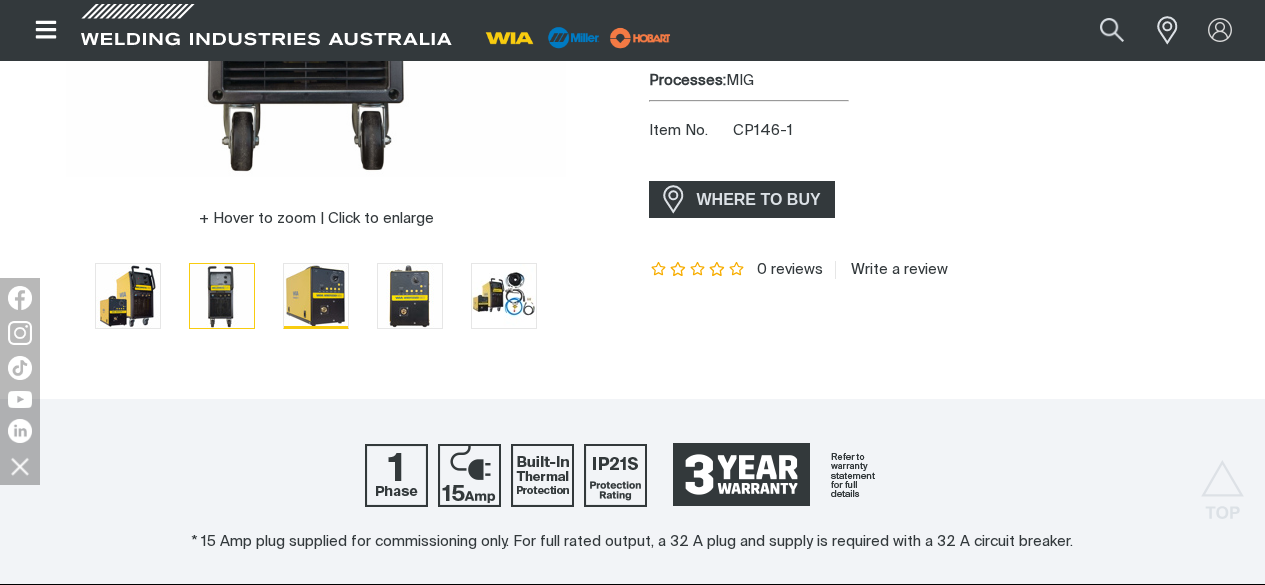 click at bounding box center [316, 296] 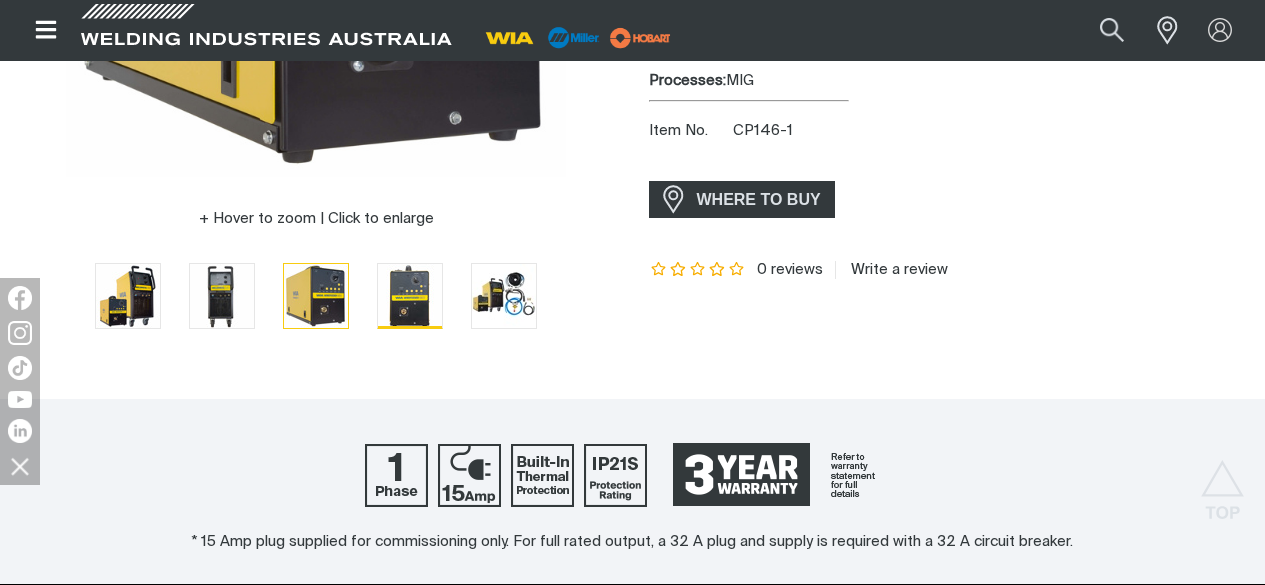 click at bounding box center (410, 296) 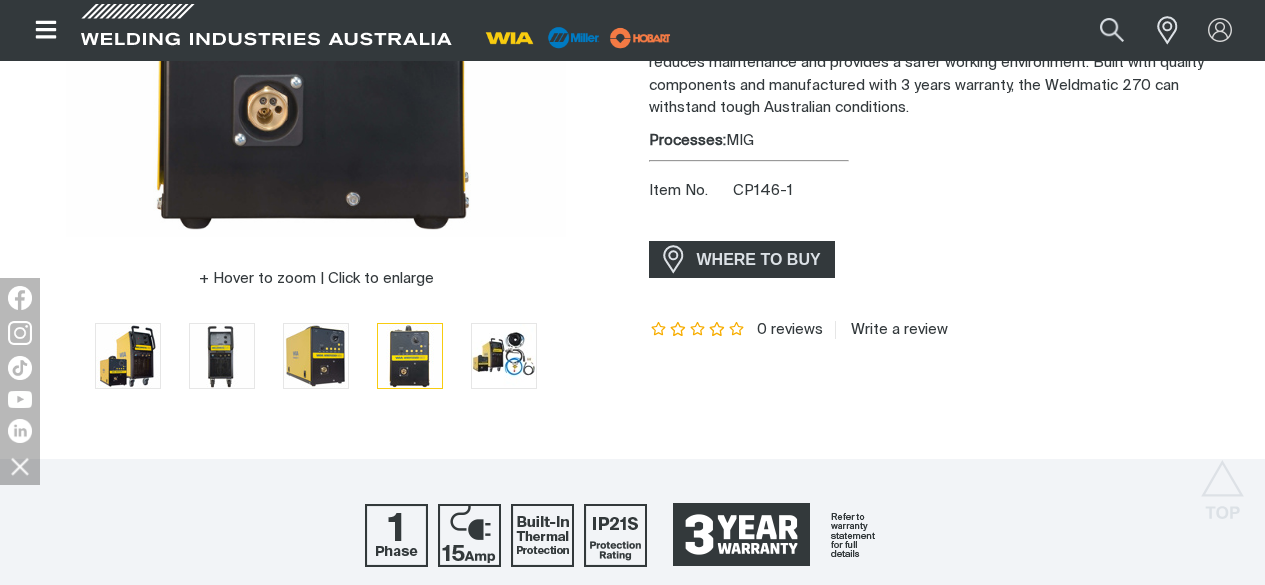 scroll, scrollTop: 494, scrollLeft: 0, axis: vertical 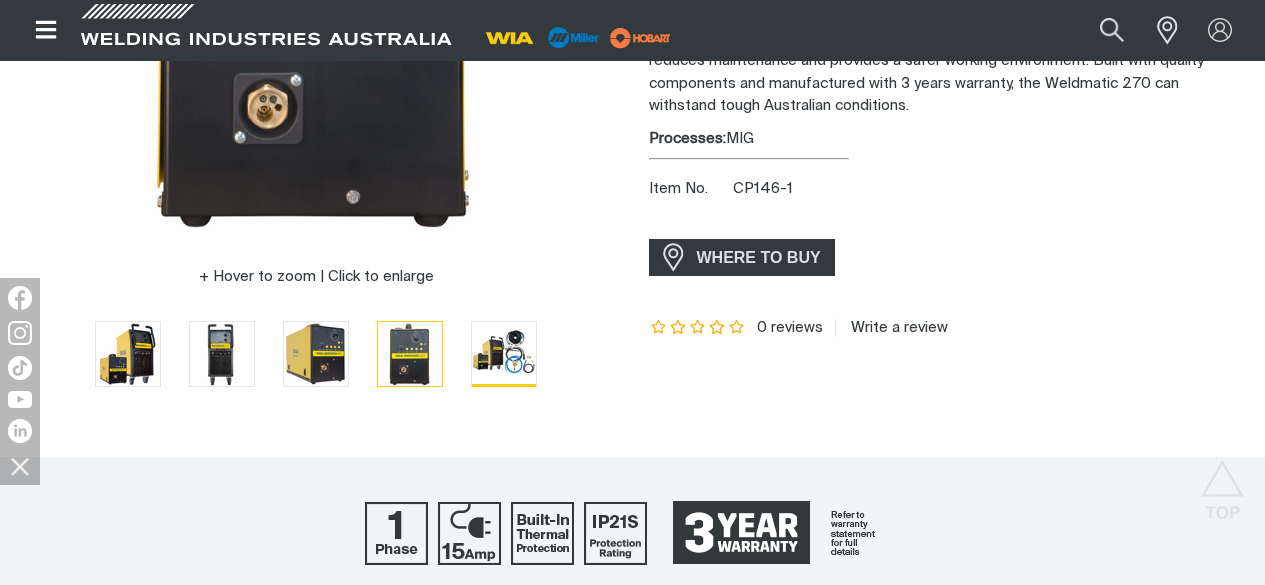 click at bounding box center [504, 353] 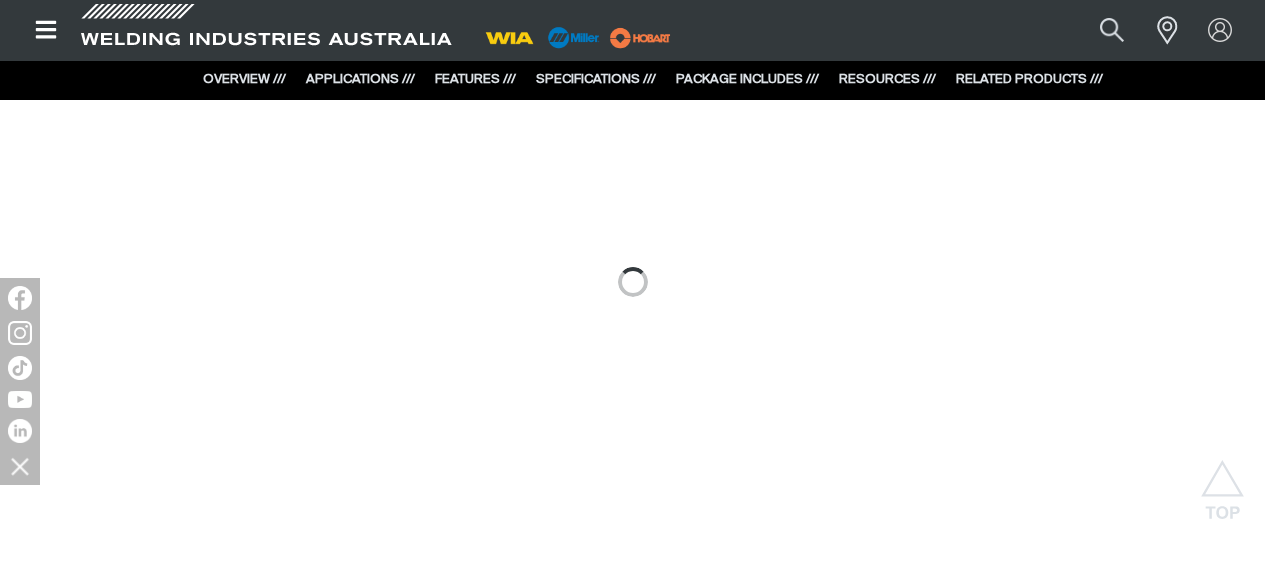 scroll, scrollTop: 1519, scrollLeft: 0, axis: vertical 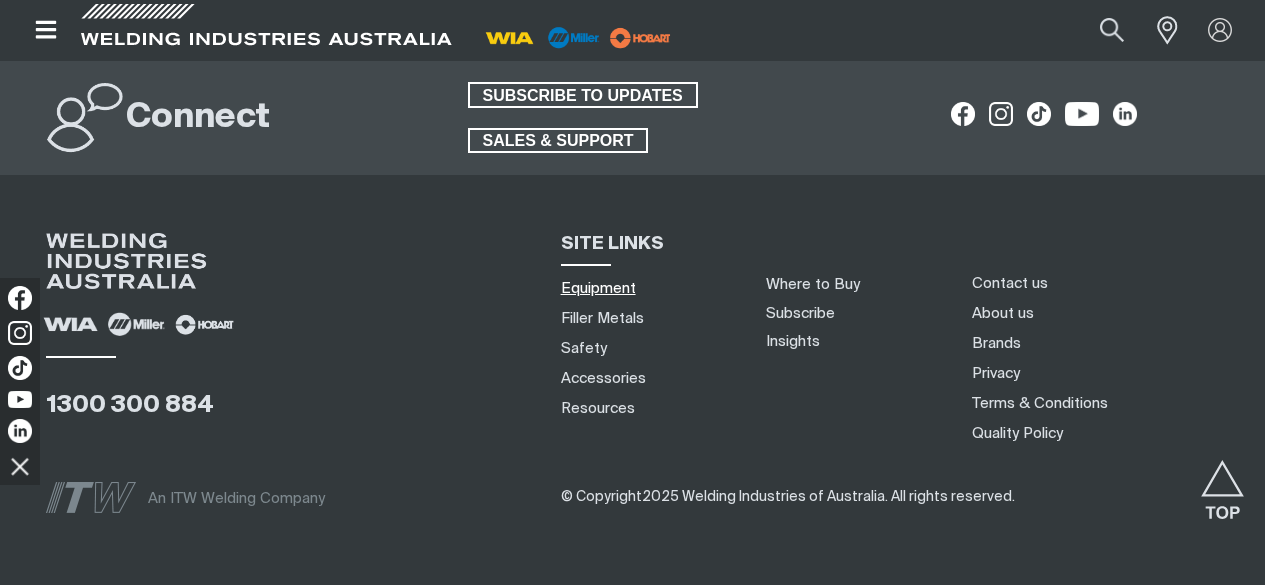 click on "Equipment" at bounding box center (598, 288) 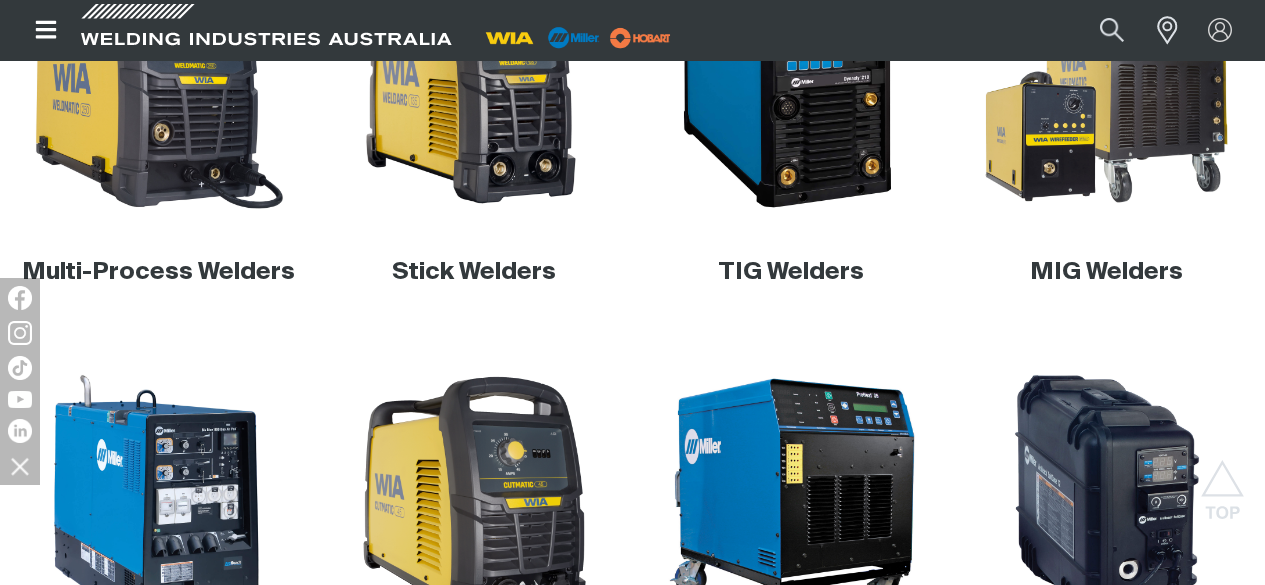 scroll, scrollTop: 599, scrollLeft: 0, axis: vertical 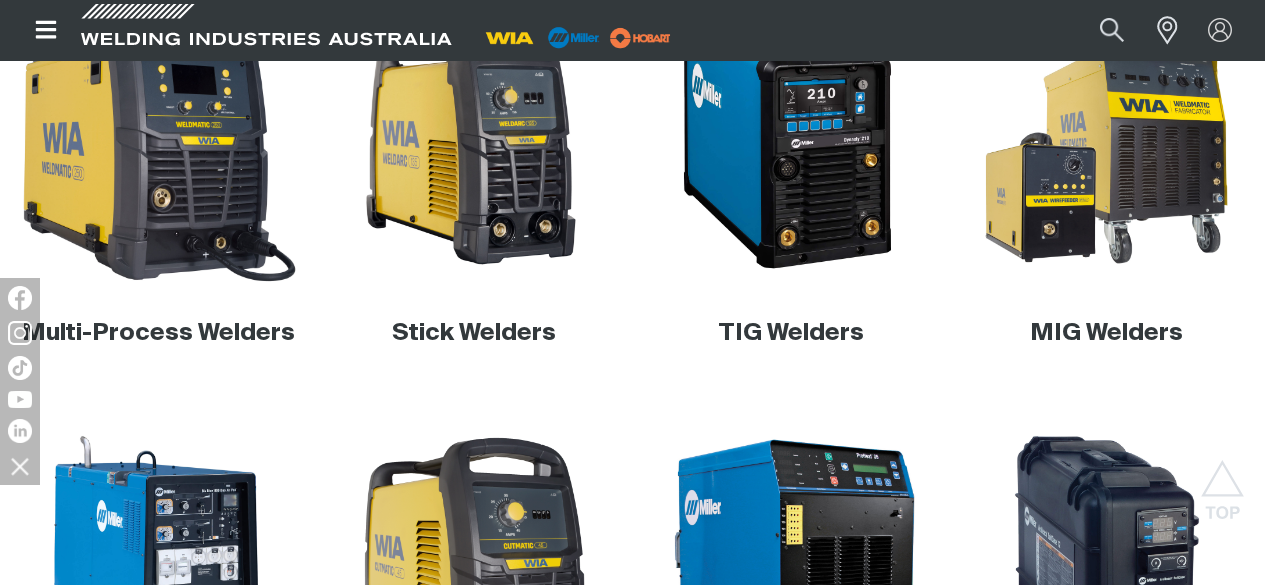 click at bounding box center (158, 141) 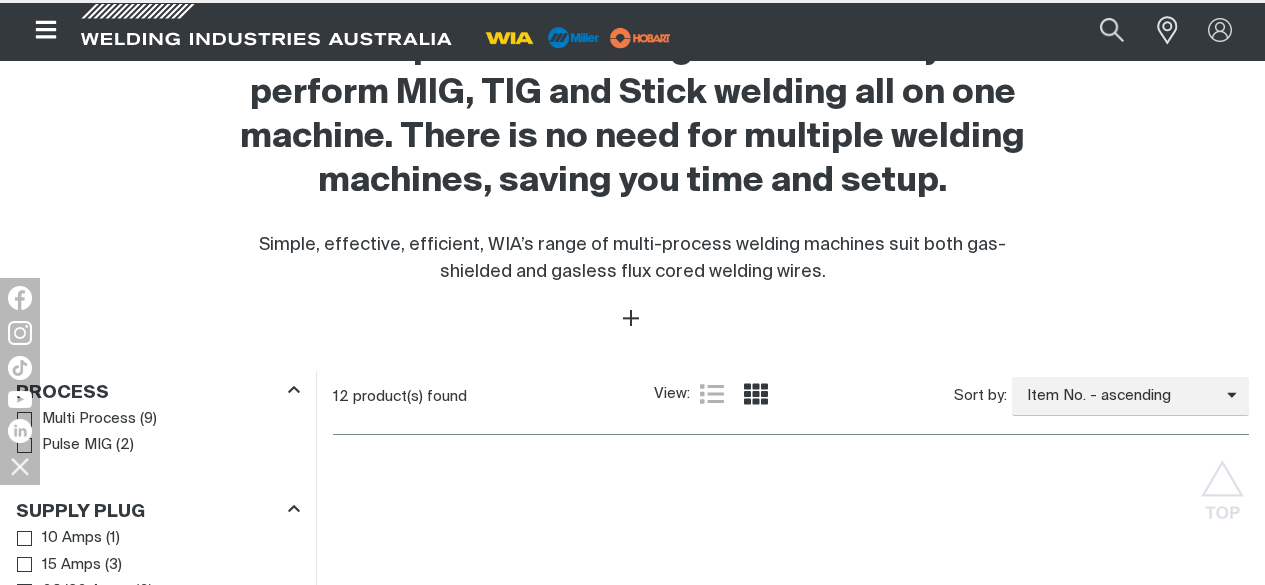 scroll, scrollTop: 0, scrollLeft: 0, axis: both 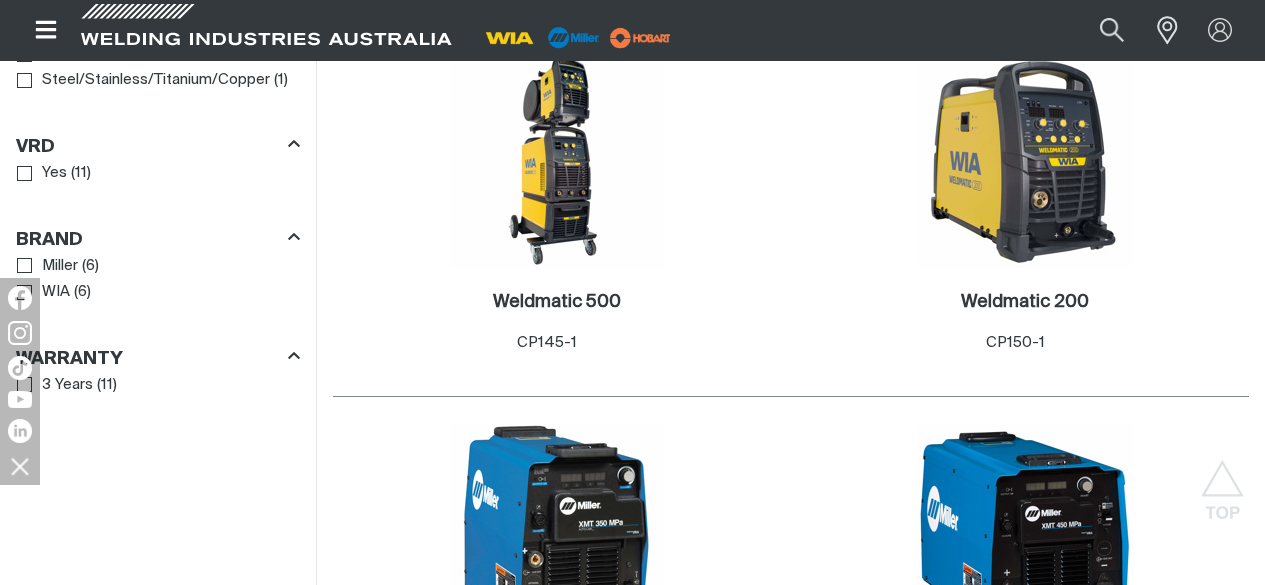 click at bounding box center [557, 900] 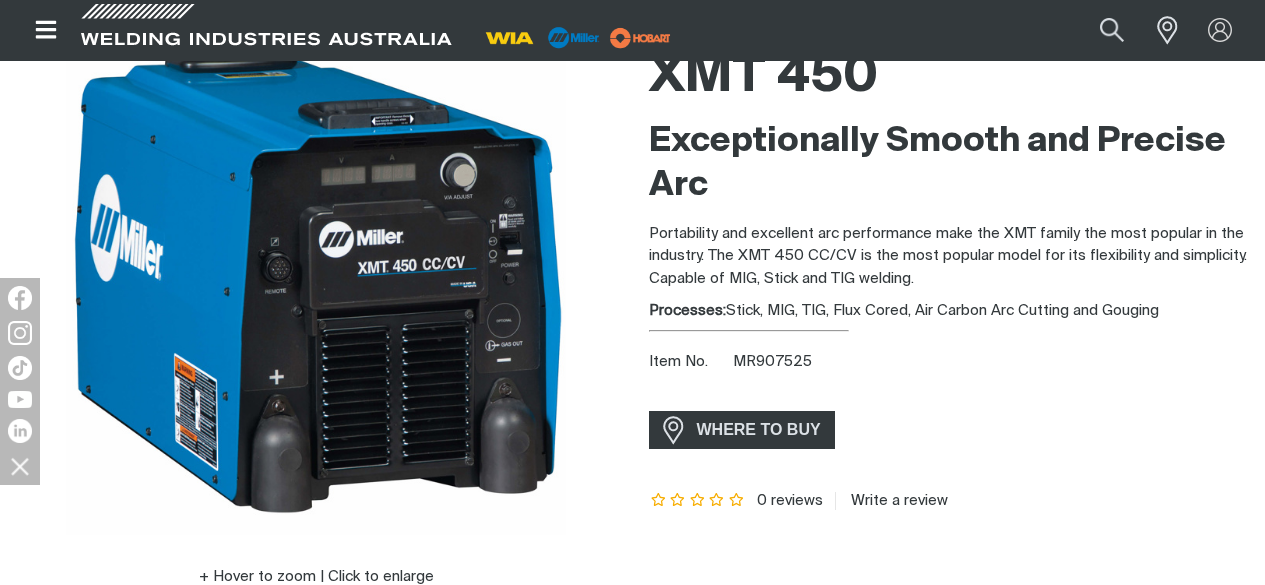 scroll, scrollTop: 193, scrollLeft: 0, axis: vertical 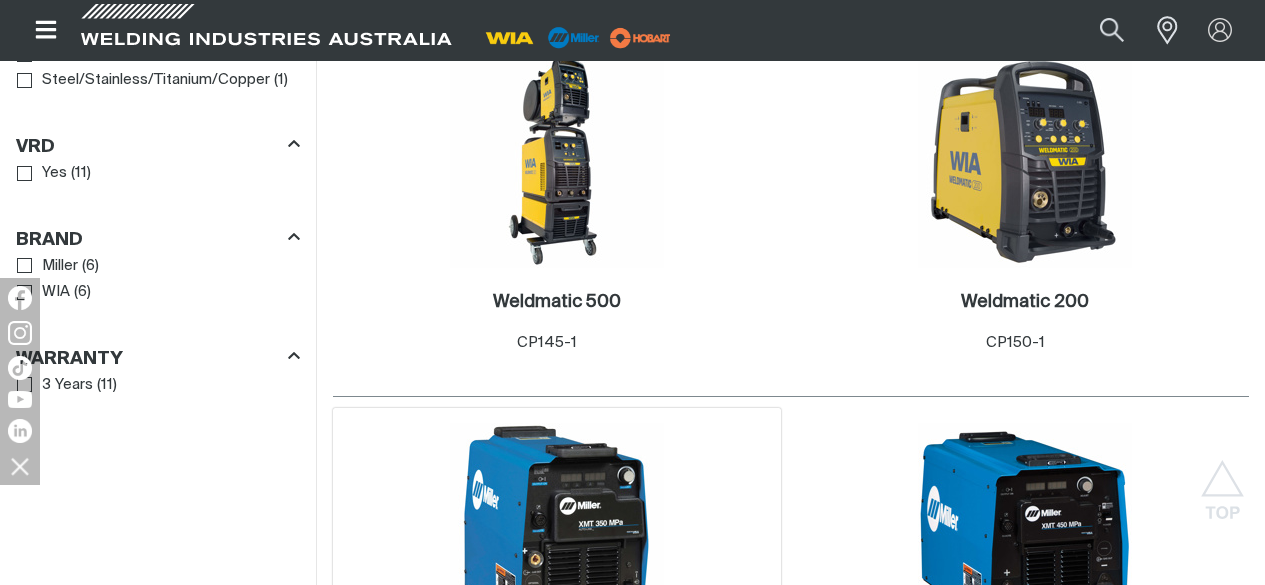 click at bounding box center [557, 530] 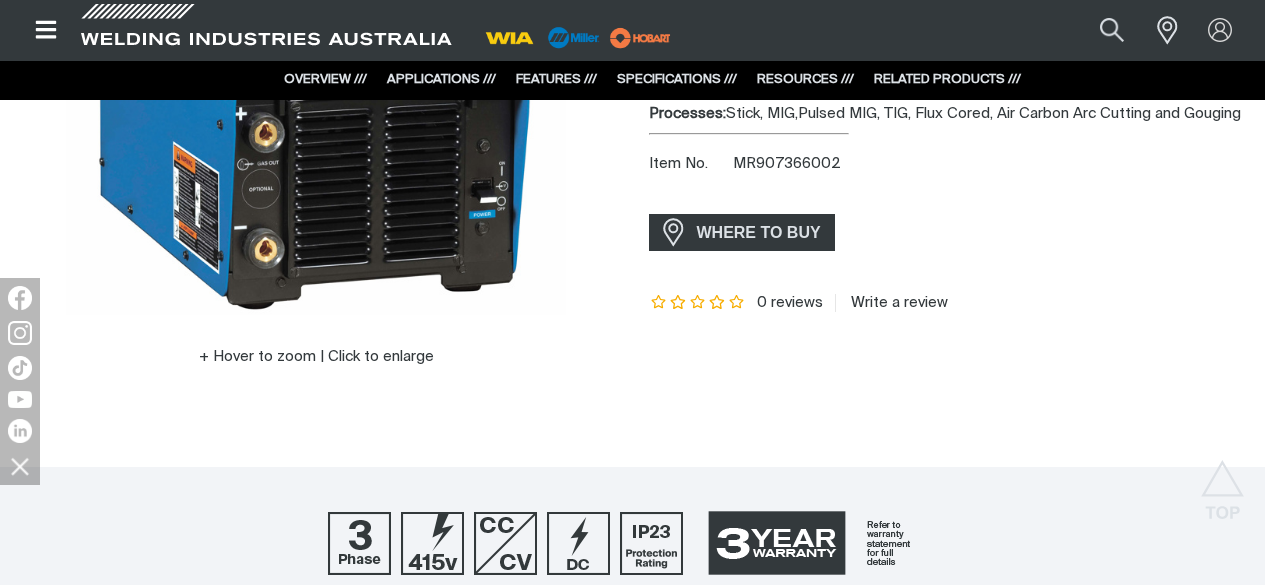 scroll, scrollTop: 0, scrollLeft: 0, axis: both 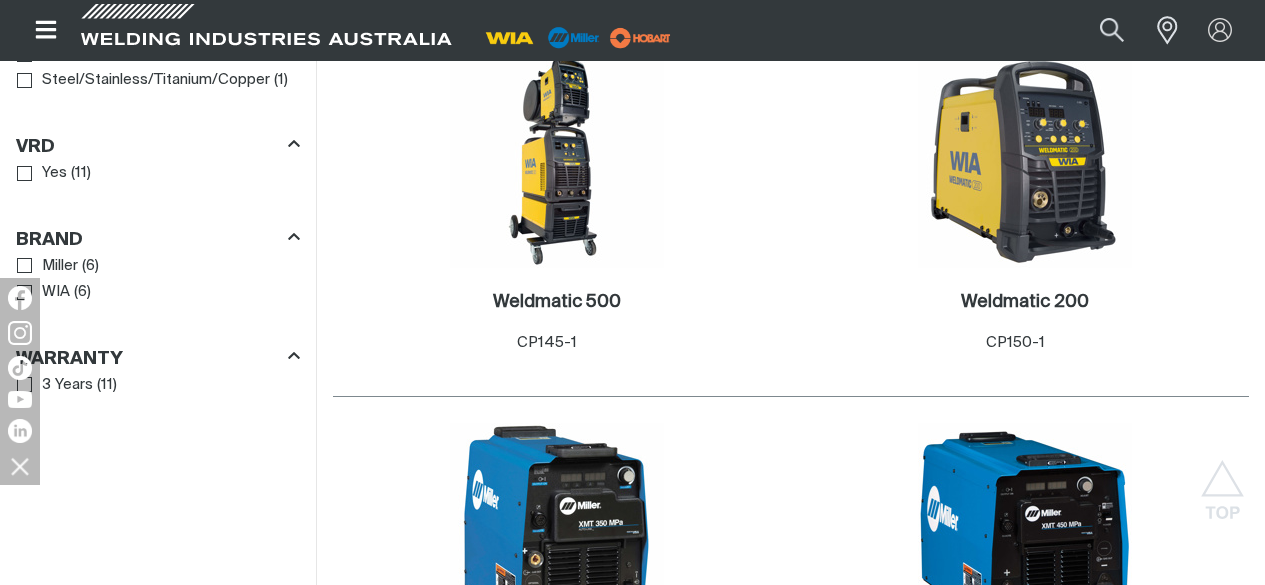 click at bounding box center [557, 900] 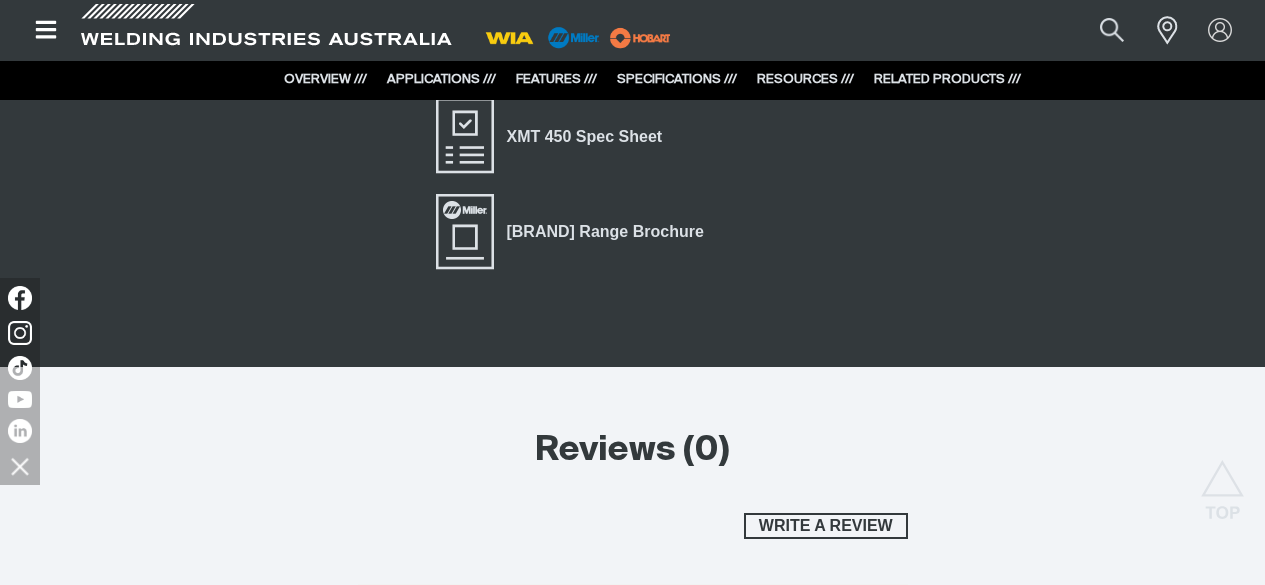 scroll, scrollTop: 3974, scrollLeft: 0, axis: vertical 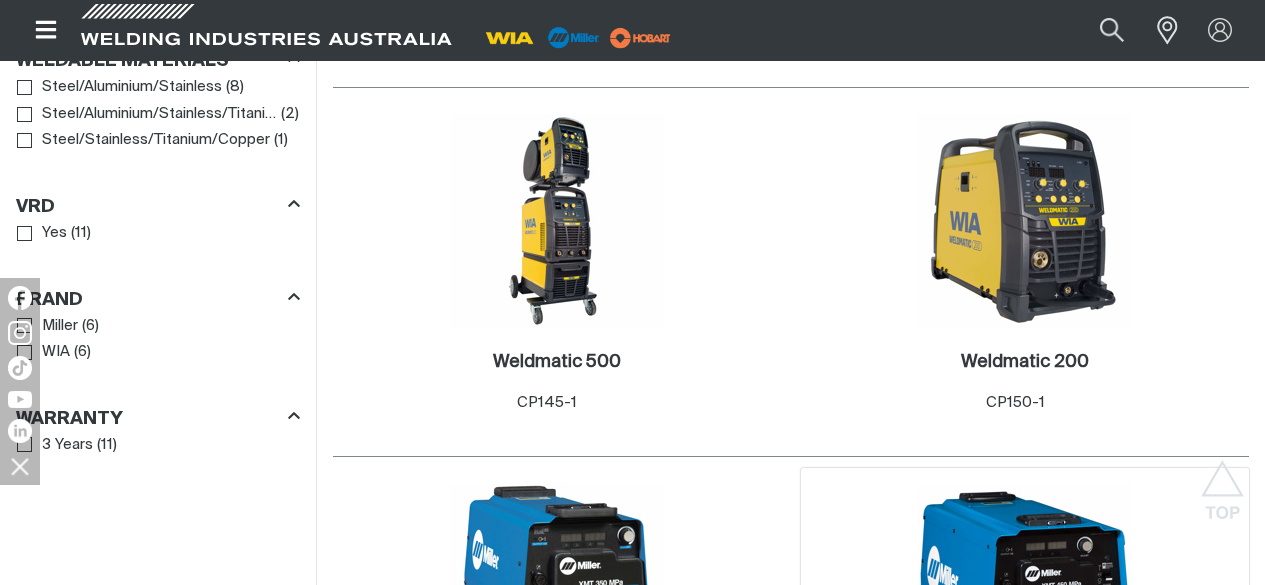click at bounding box center (1025, 590) 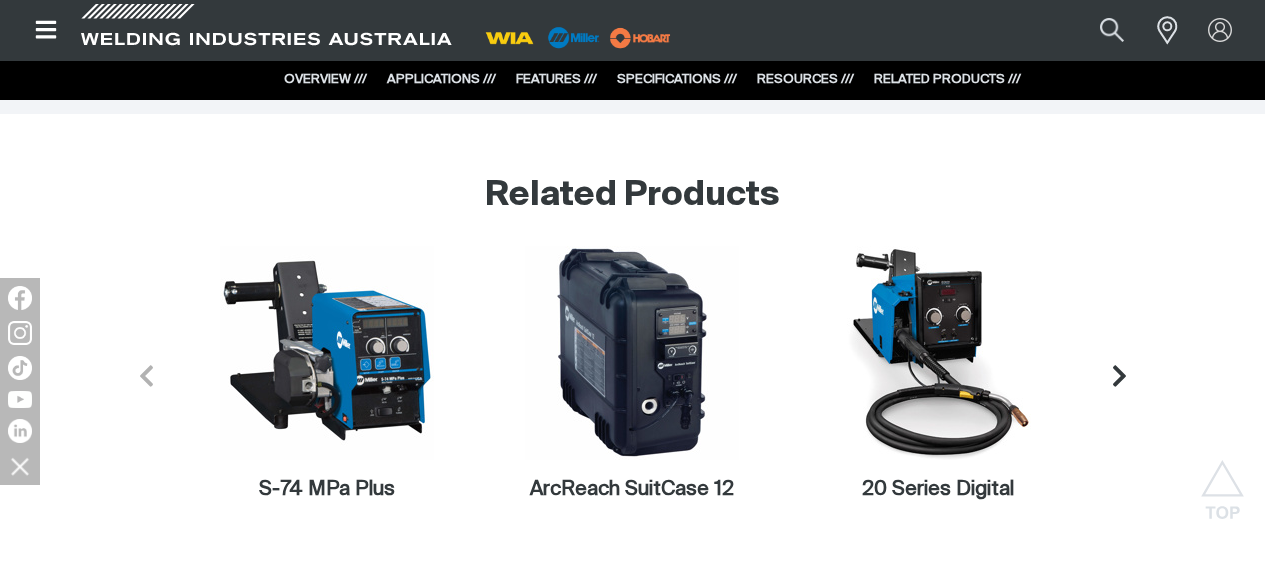 scroll, scrollTop: 5177, scrollLeft: 0, axis: vertical 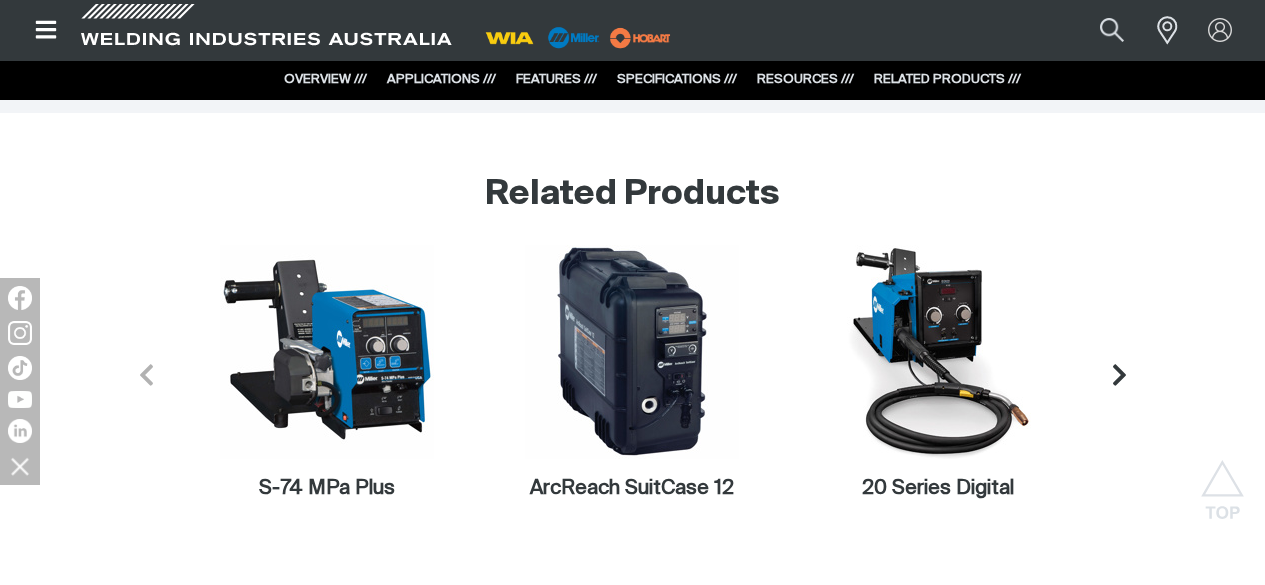 click on "[BRAND] Range Brochure" at bounding box center [605, -361] 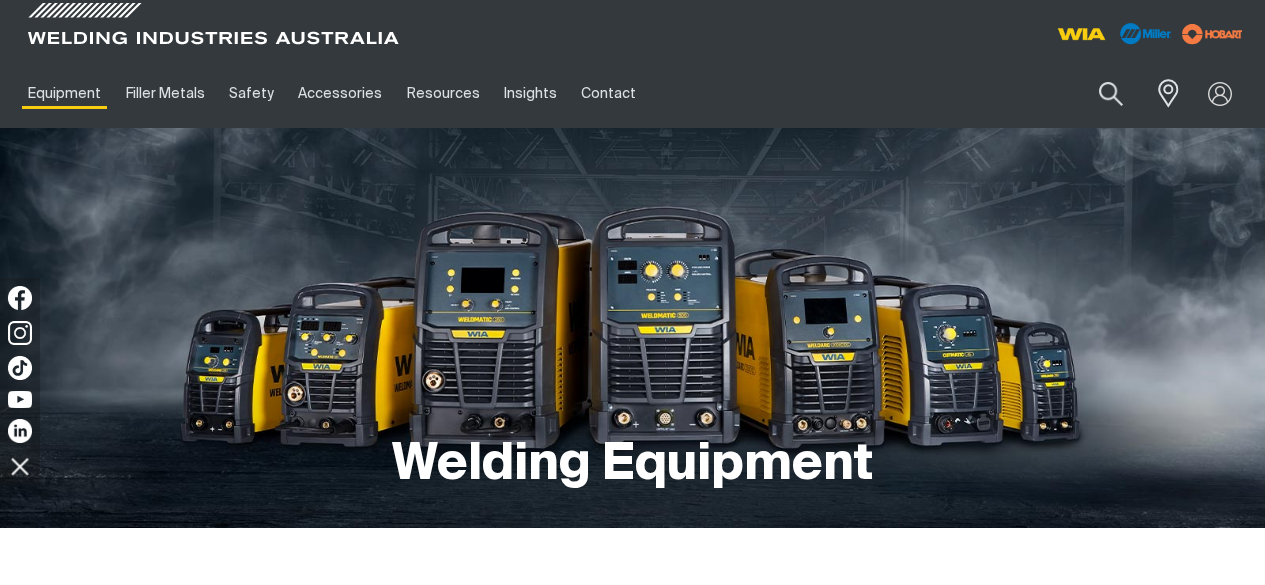 scroll, scrollTop: 0, scrollLeft: 0, axis: both 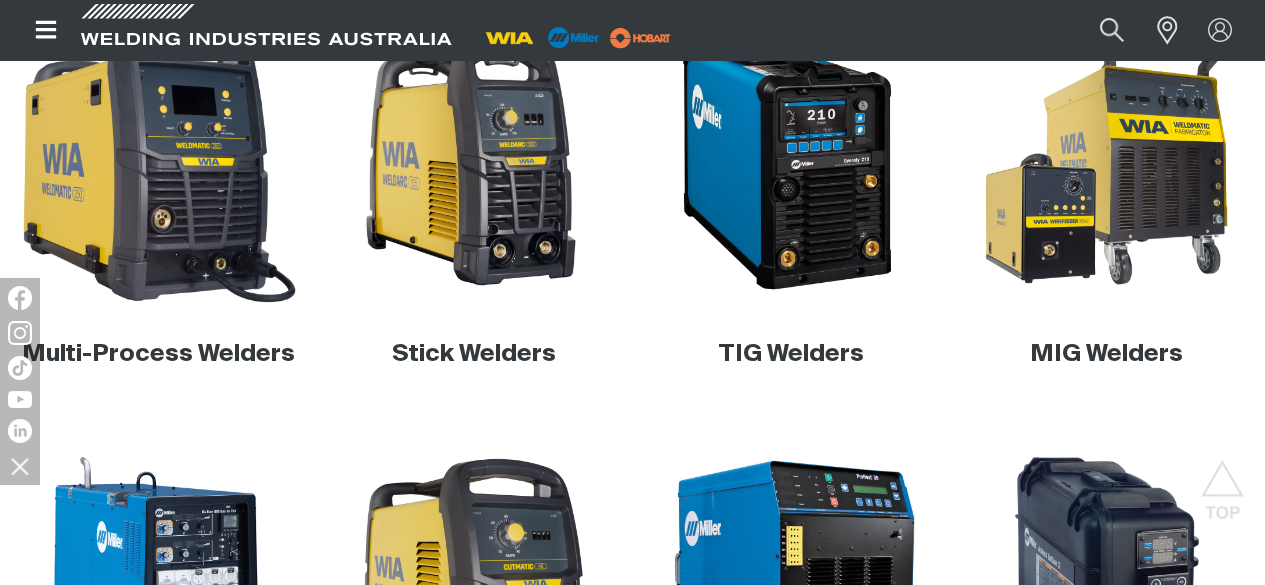 click at bounding box center (158, 162) 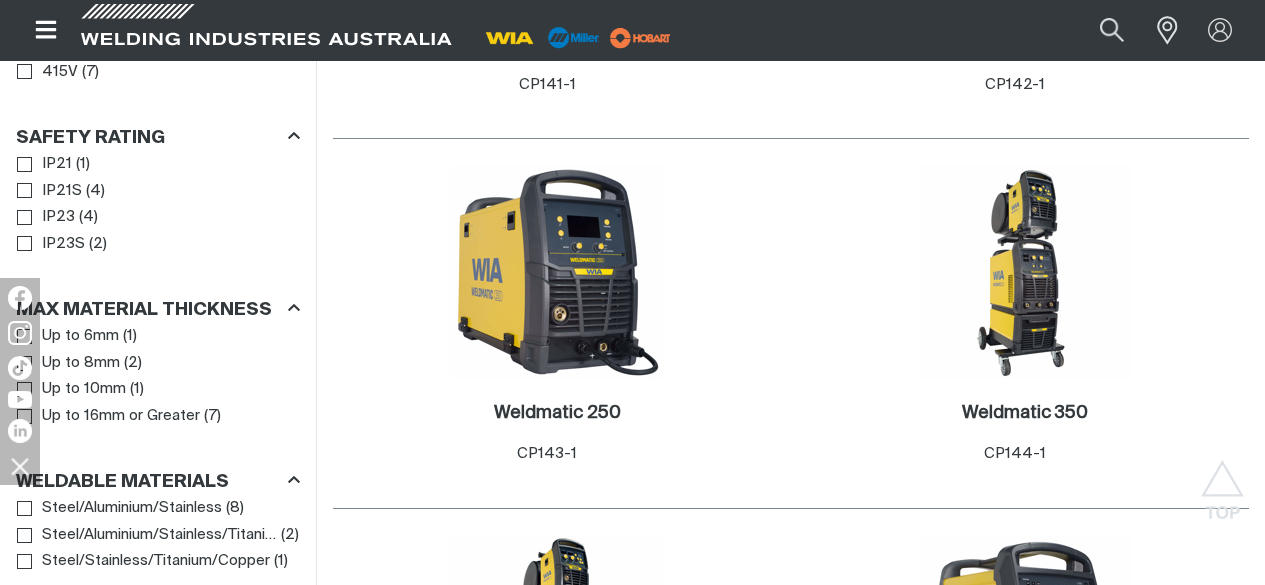 scroll, scrollTop: 1265, scrollLeft: 0, axis: vertical 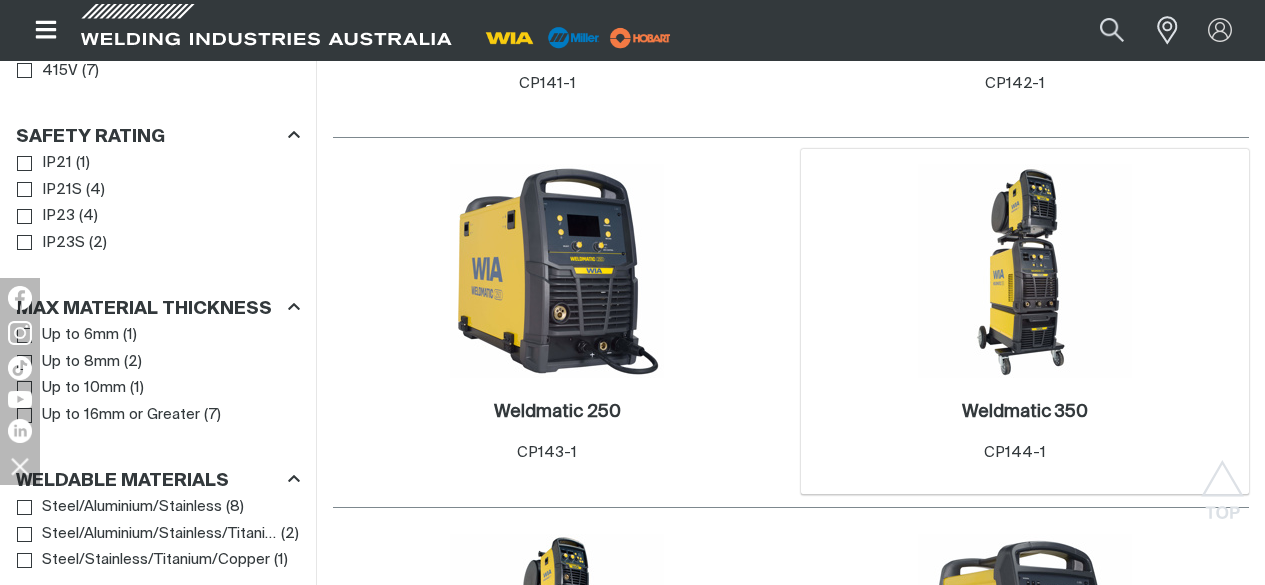 click at bounding box center (1025, 271) 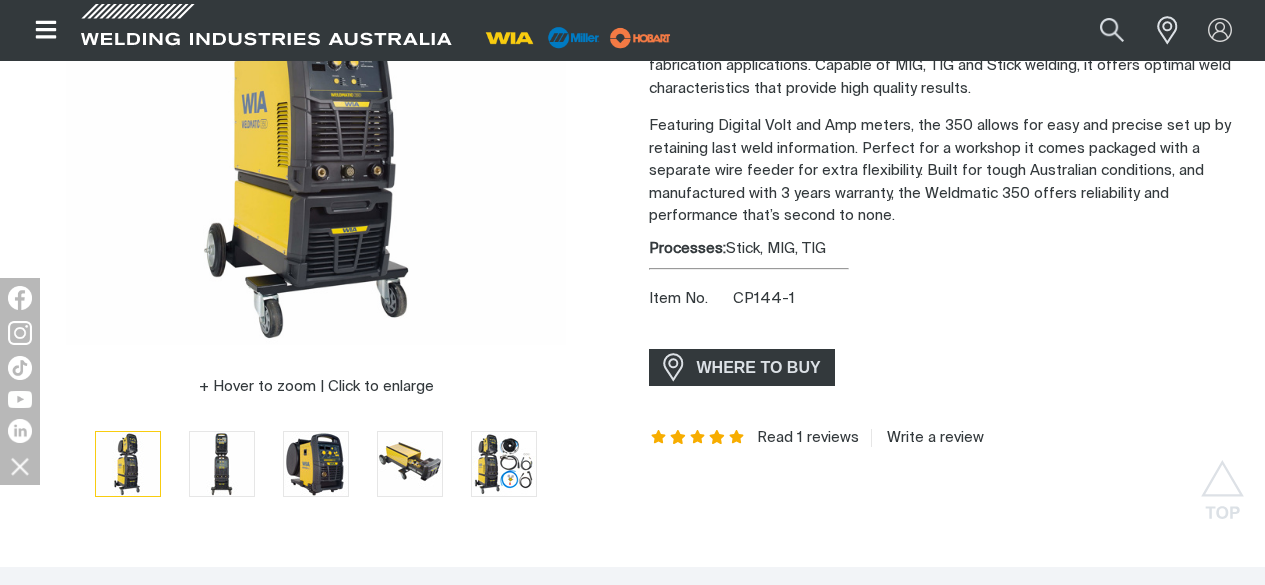 scroll, scrollTop: 430, scrollLeft: 0, axis: vertical 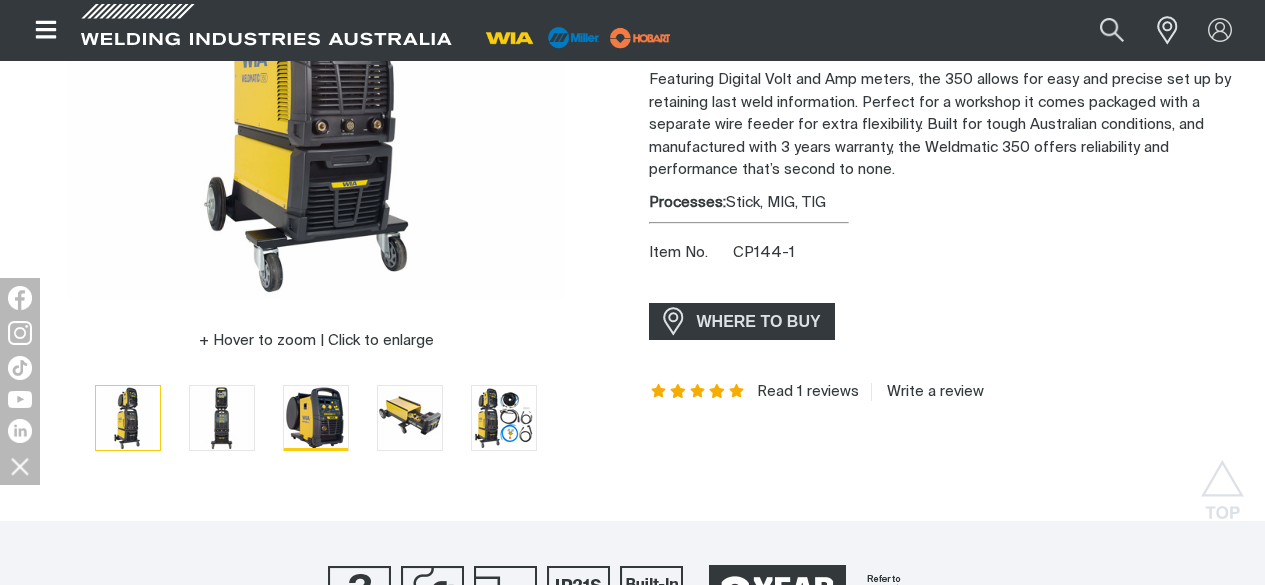 click at bounding box center (316, 418) 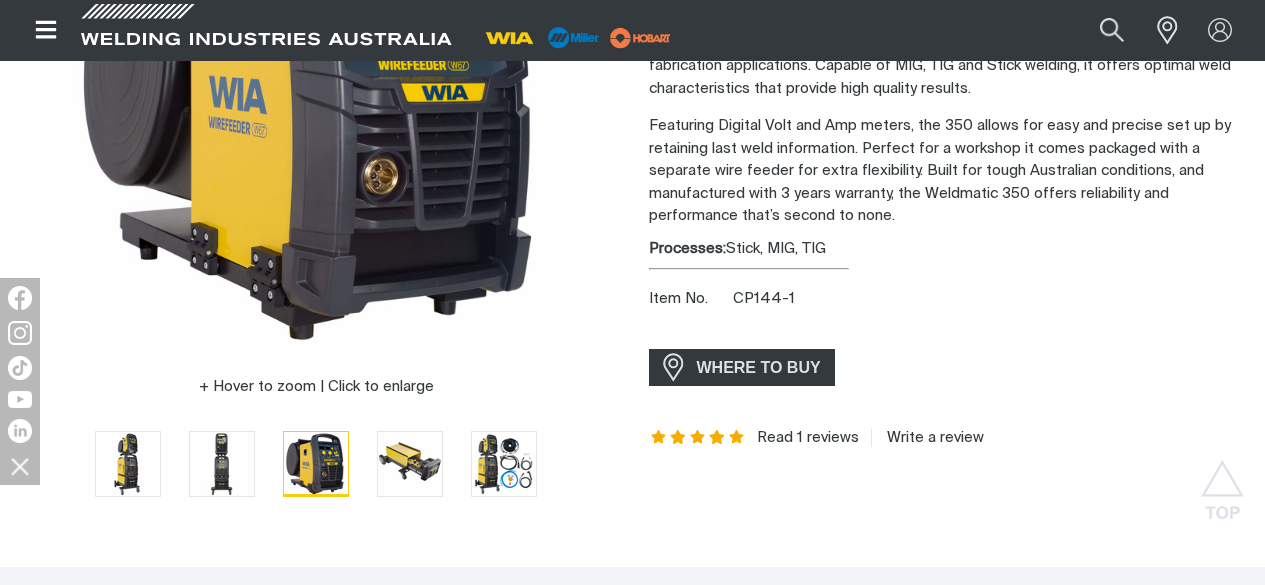 scroll, scrollTop: 389, scrollLeft: 0, axis: vertical 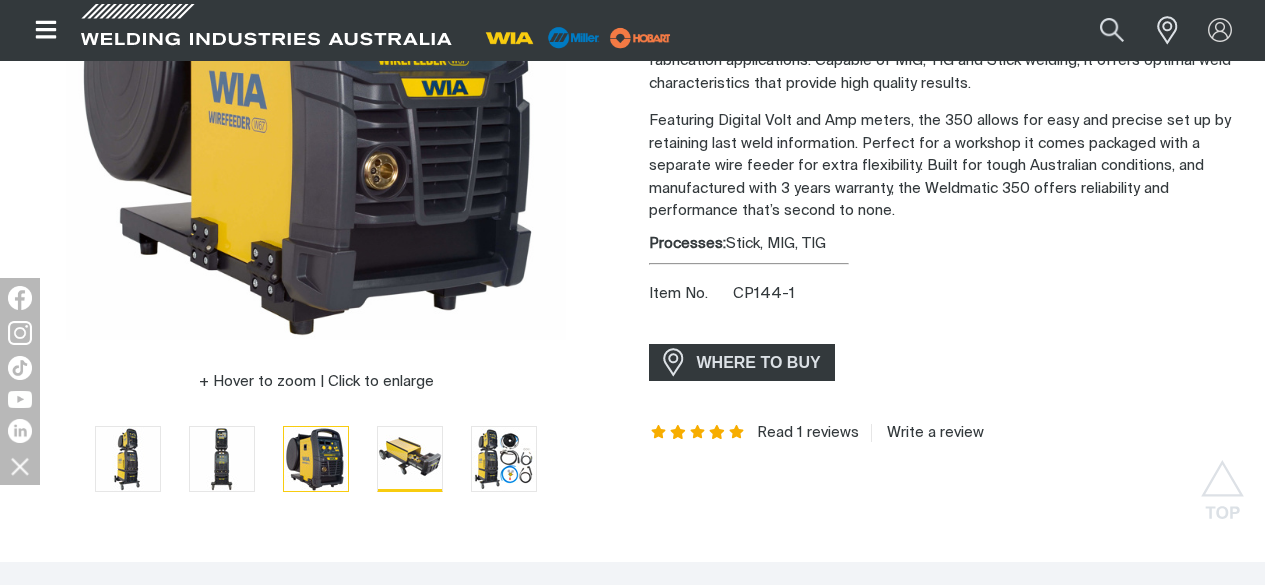 click at bounding box center [410, 459] 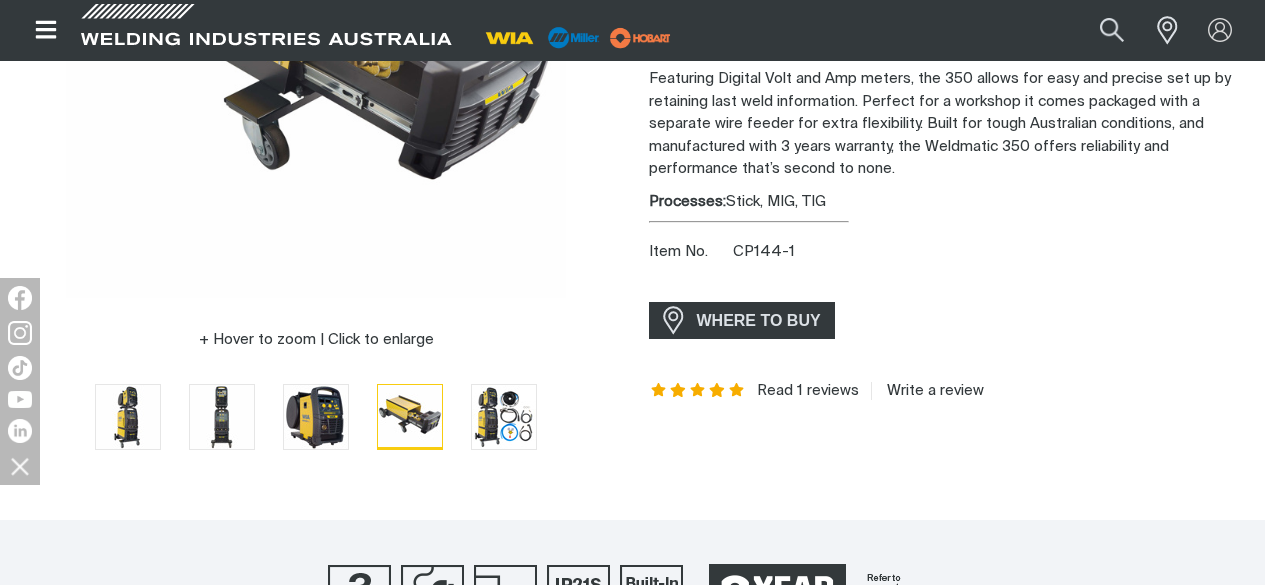 scroll, scrollTop: 432, scrollLeft: 0, axis: vertical 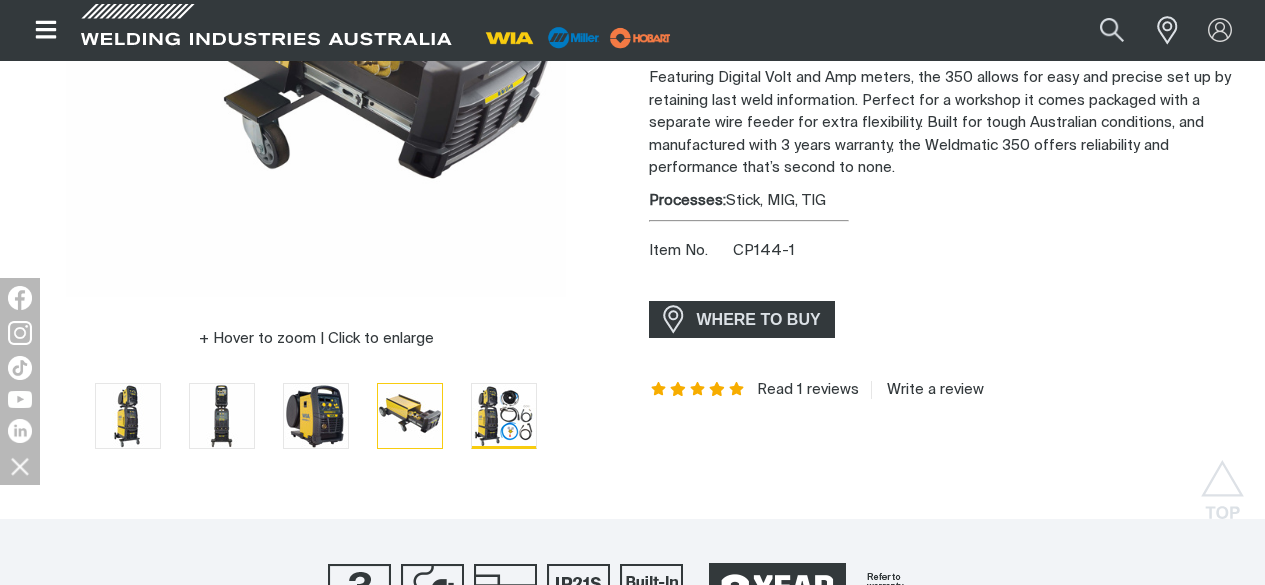 click at bounding box center (504, 416) 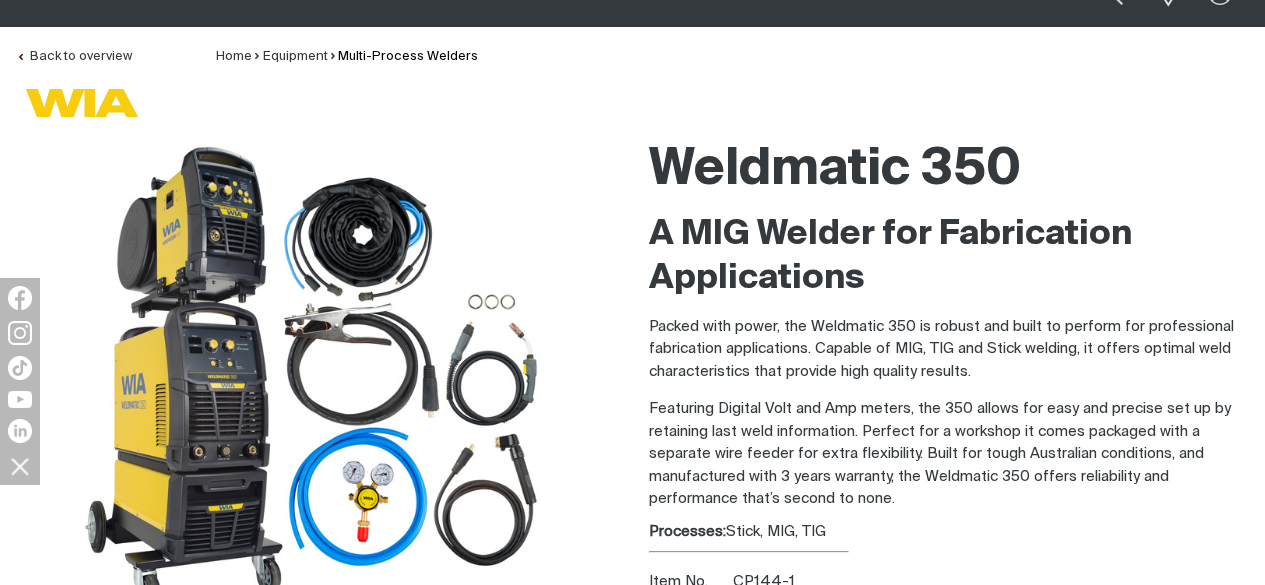scroll, scrollTop: 0, scrollLeft: 0, axis: both 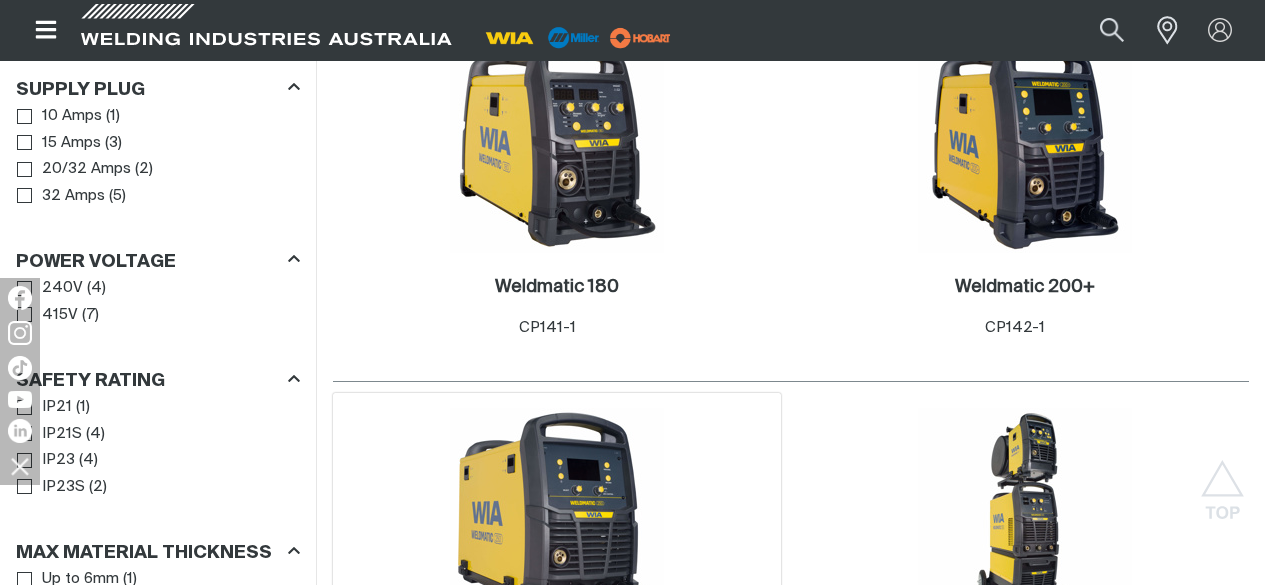 click at bounding box center (557, 515) 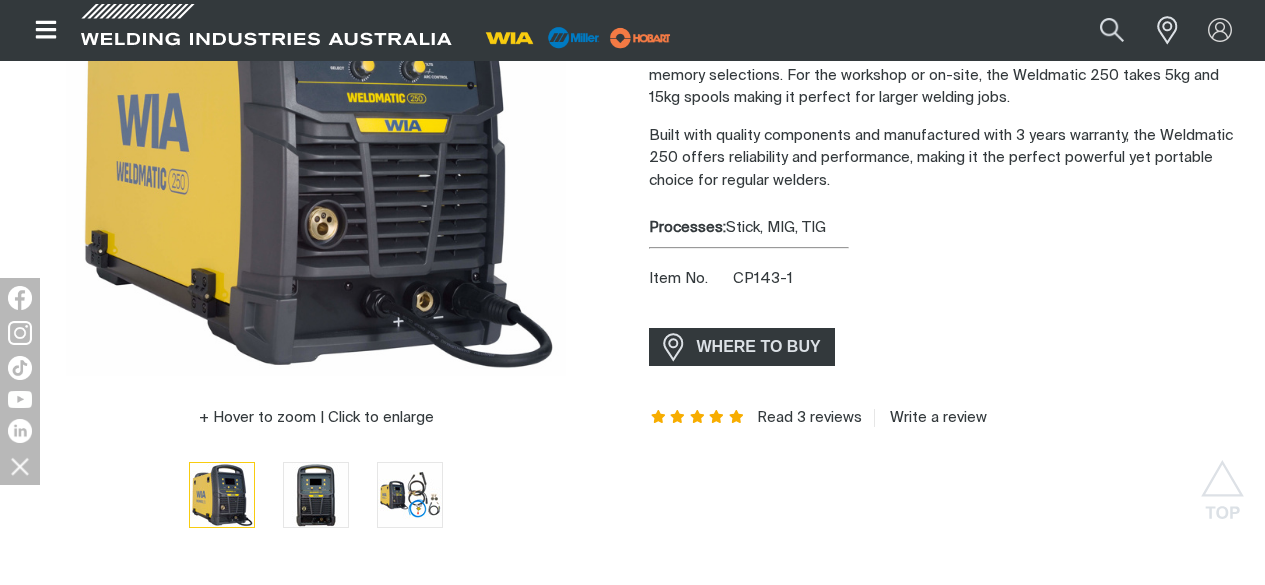scroll, scrollTop: 377, scrollLeft: 0, axis: vertical 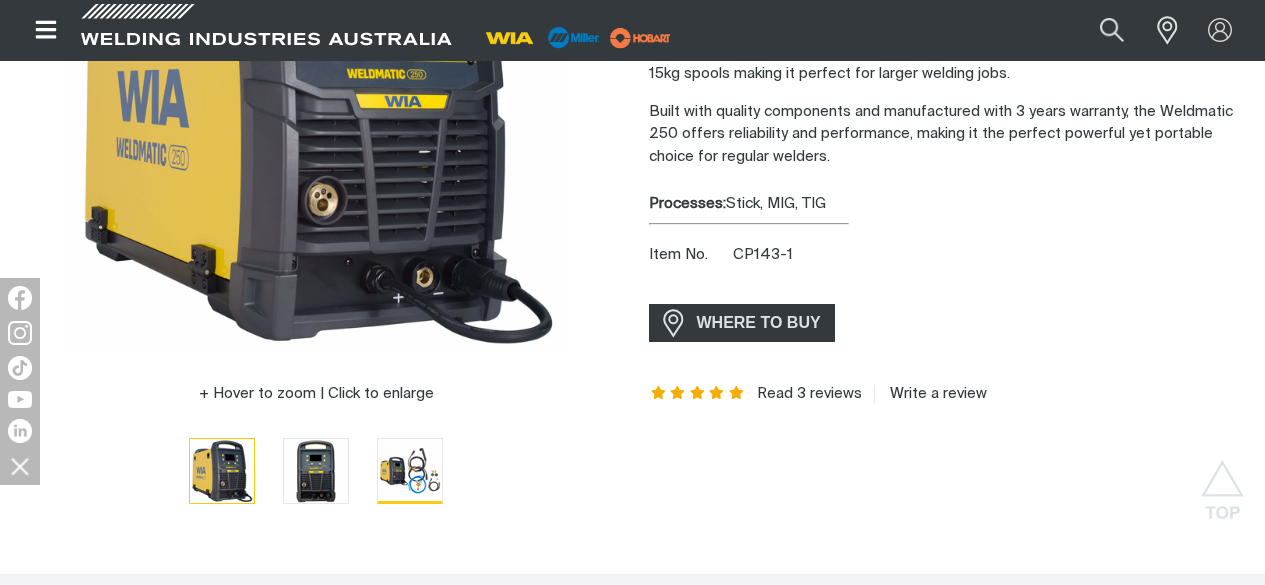 click at bounding box center (410, 471) 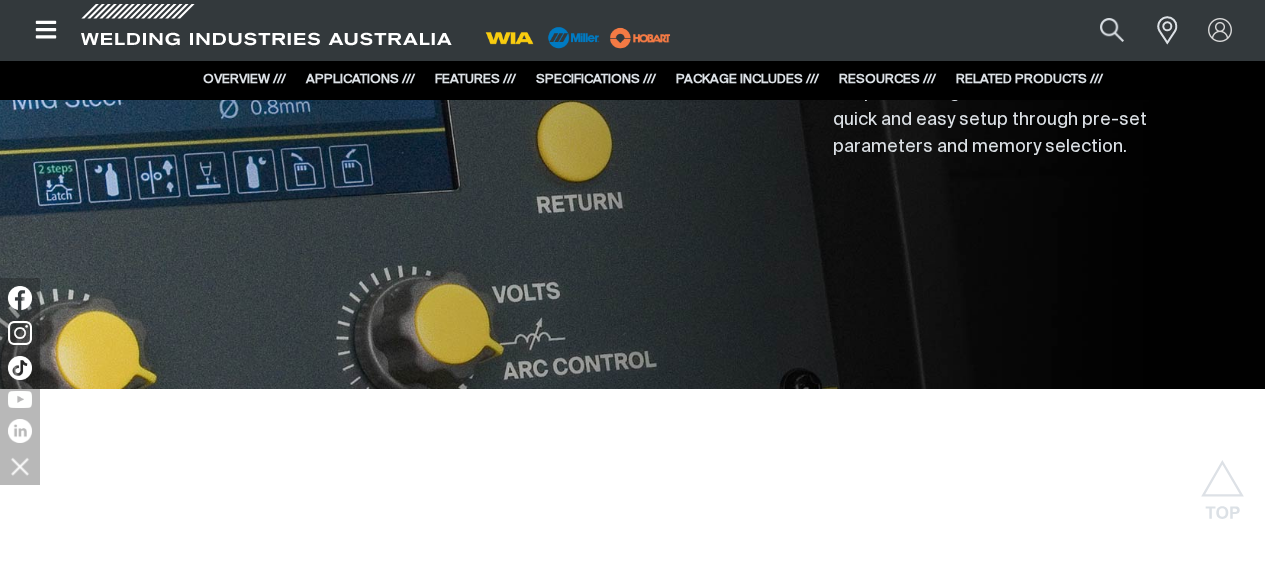 scroll, scrollTop: 3583, scrollLeft: 0, axis: vertical 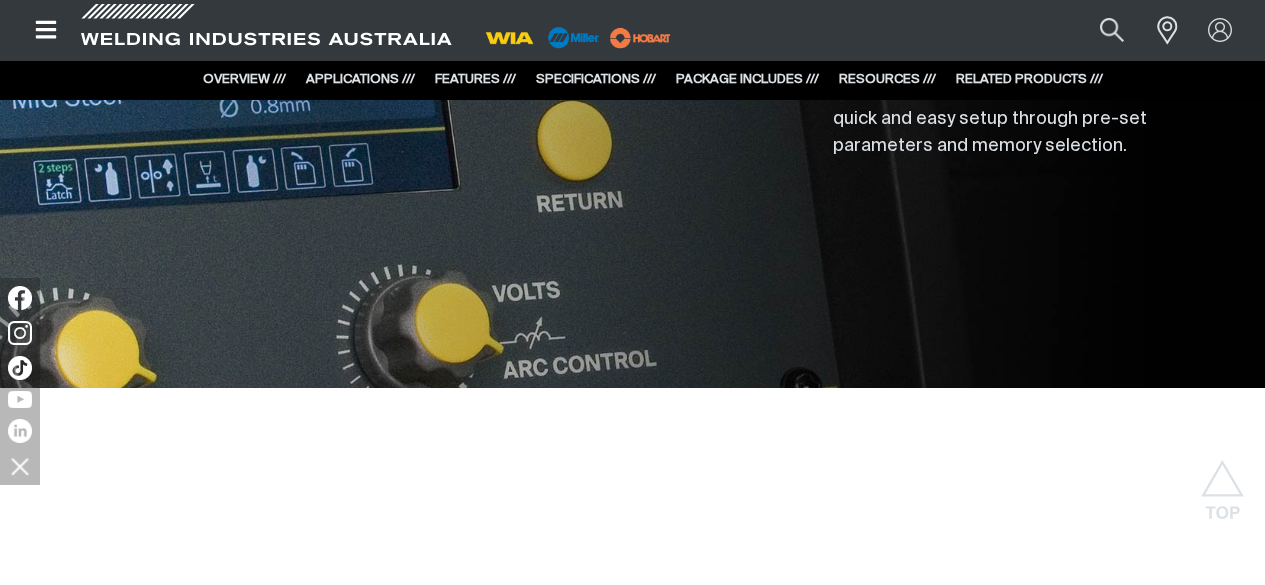 click on "PACKAGE INCLUDES ///" at bounding box center (747, 79) 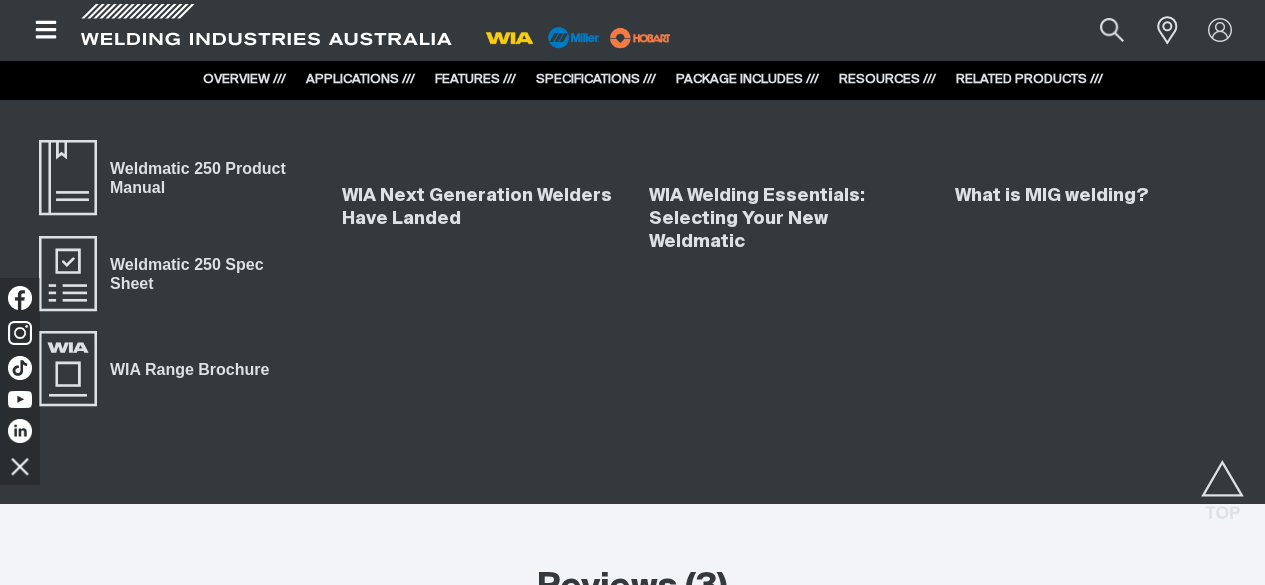scroll, scrollTop: 6783, scrollLeft: 0, axis: vertical 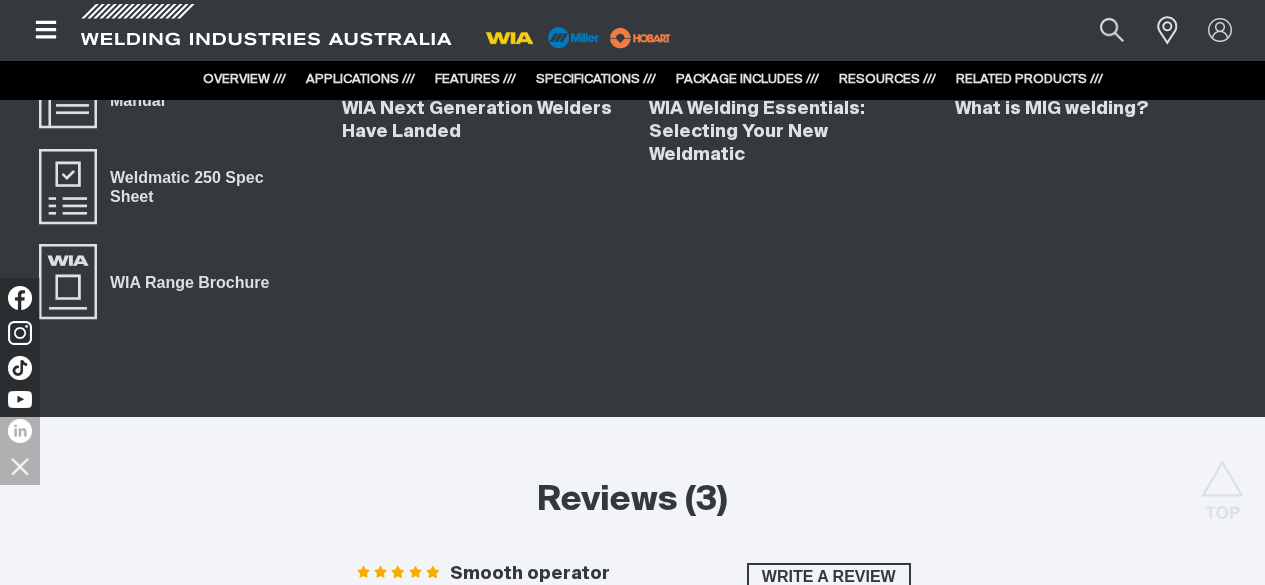 click on "SPECIFICATIONS ///" at bounding box center [596, 80] 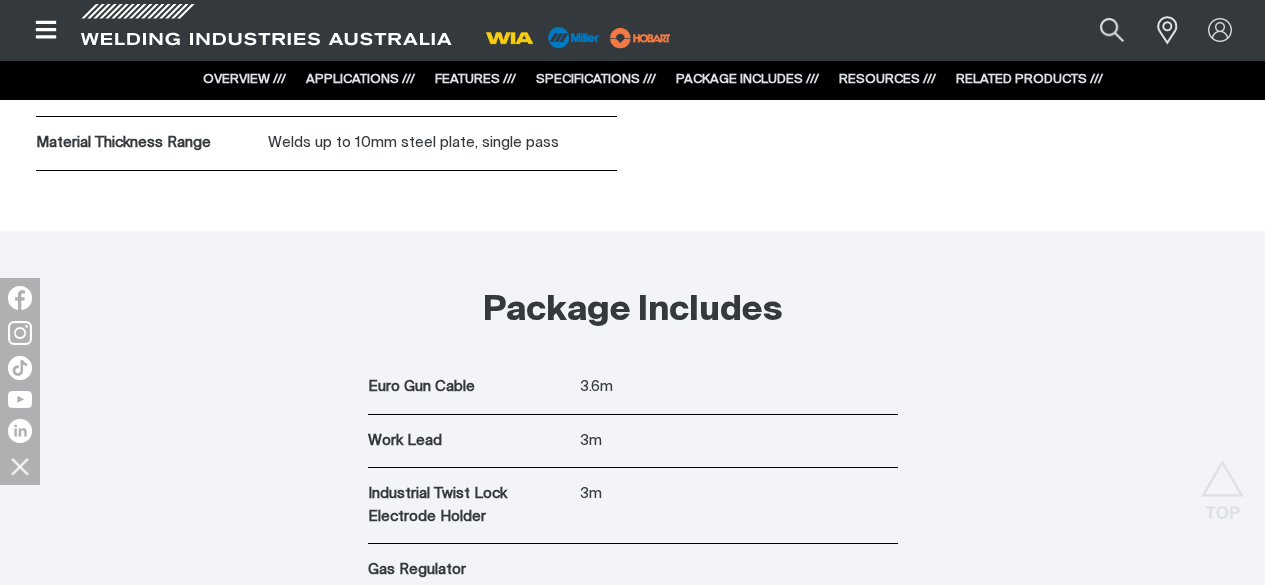 scroll, scrollTop: 5830, scrollLeft: 0, axis: vertical 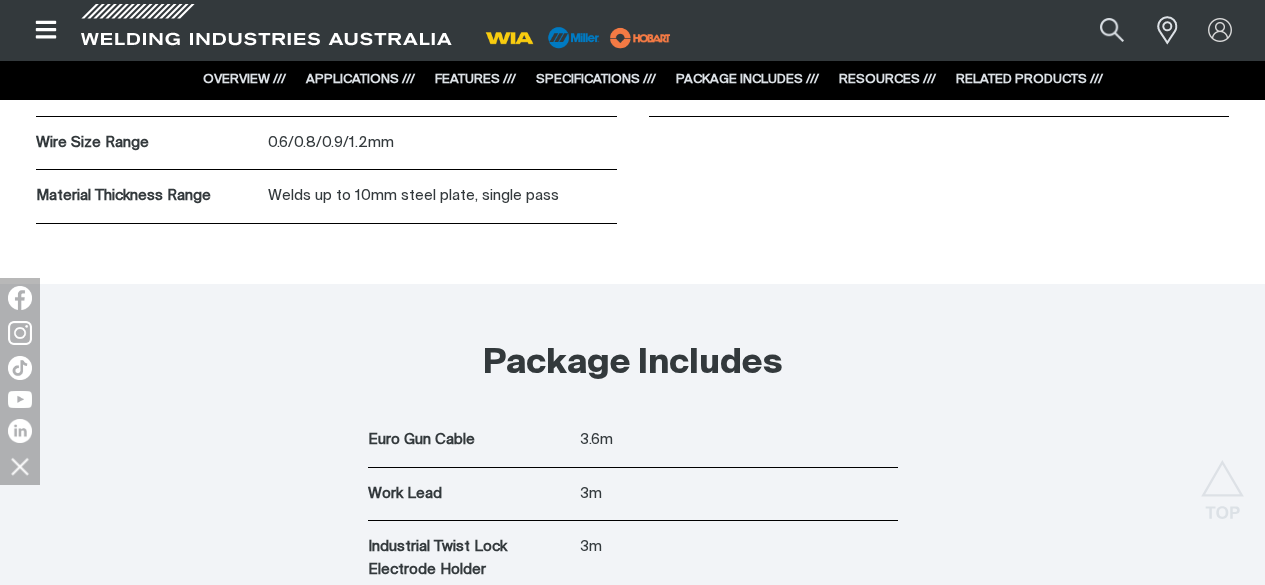 click on "OVERVIEW ///
APPLICATIONS ///
FEATURES ///
SPECIFICATIONS ///
PACKAGE INCLUDES ///
RESOURCES ///
RELATED PRODUCTS ///" at bounding box center (633, 80) 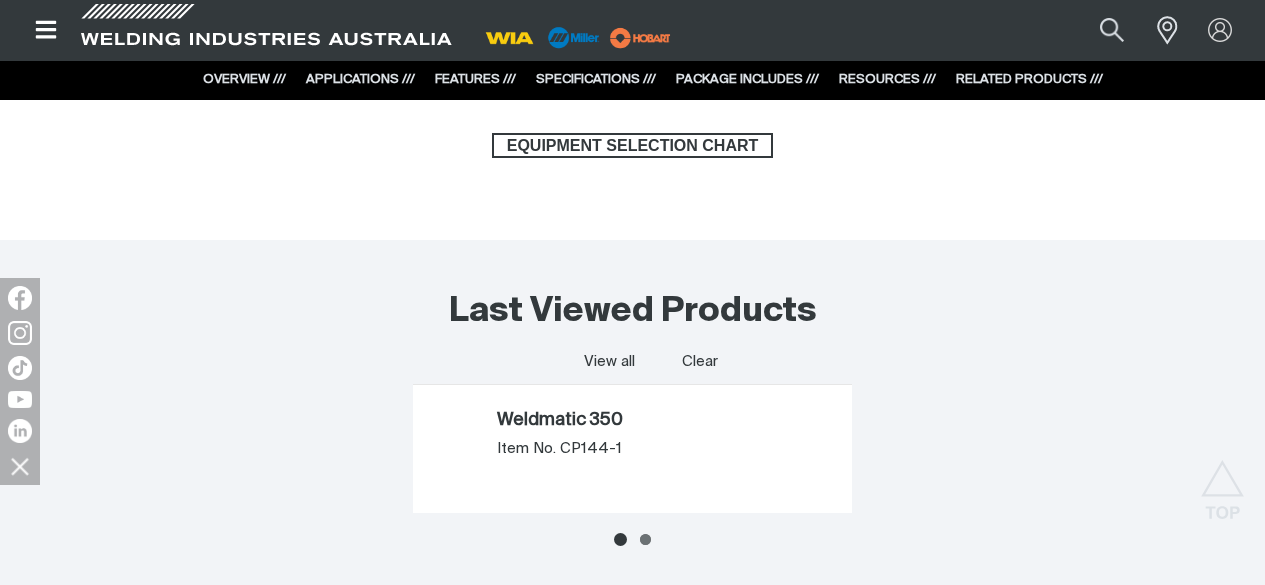 scroll, scrollTop: 8290, scrollLeft: 0, axis: vertical 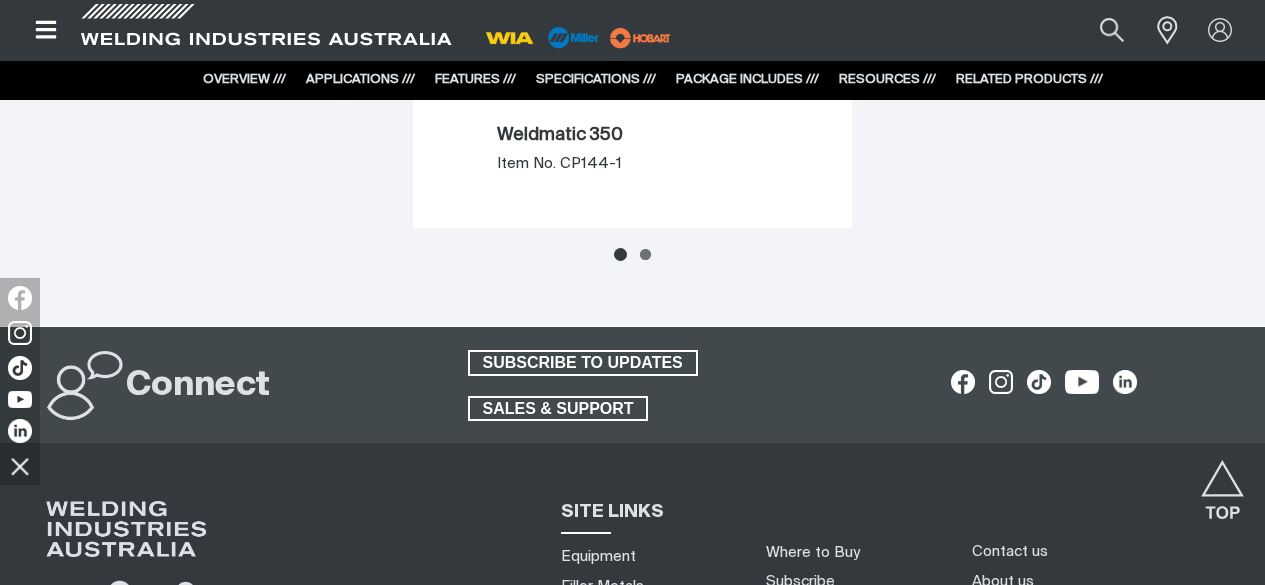 click on "SPECIFICATIONS ///" at bounding box center [596, 79] 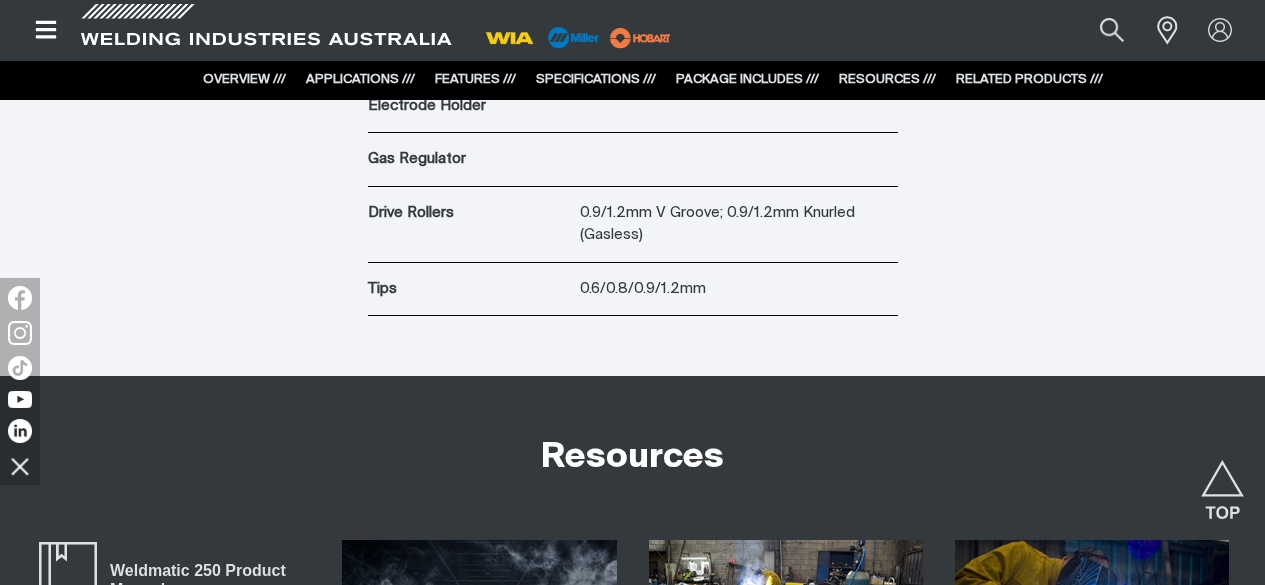 scroll, scrollTop: 6296, scrollLeft: 0, axis: vertical 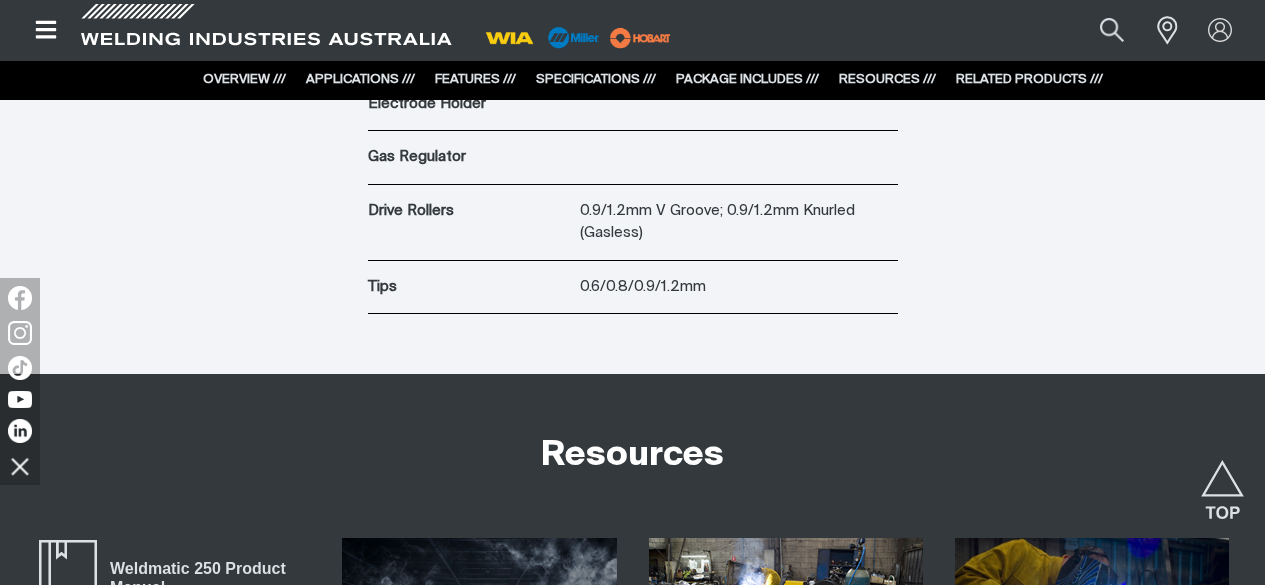 click on "OVERVIEW ///" at bounding box center [244, 79] 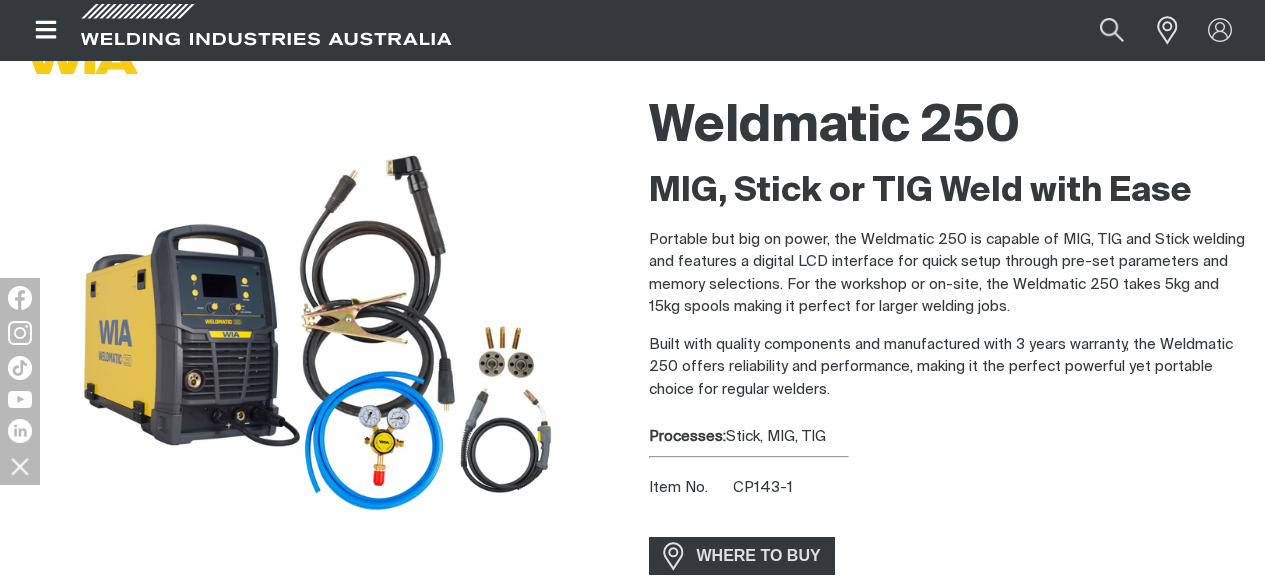scroll, scrollTop: 147, scrollLeft: 0, axis: vertical 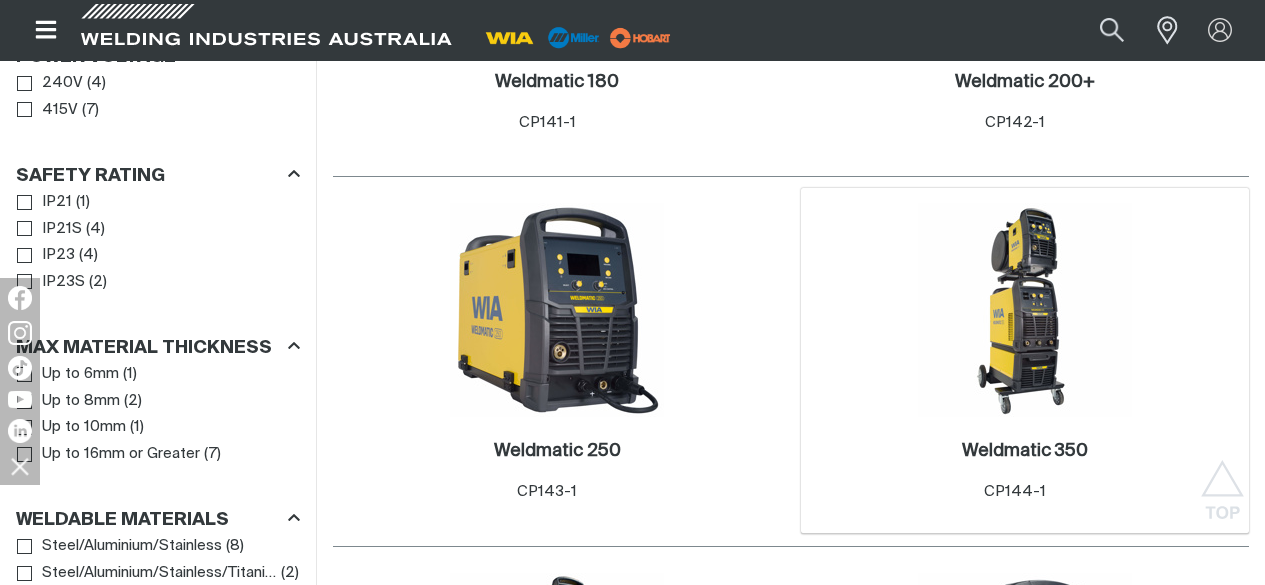 click at bounding box center (1025, 310) 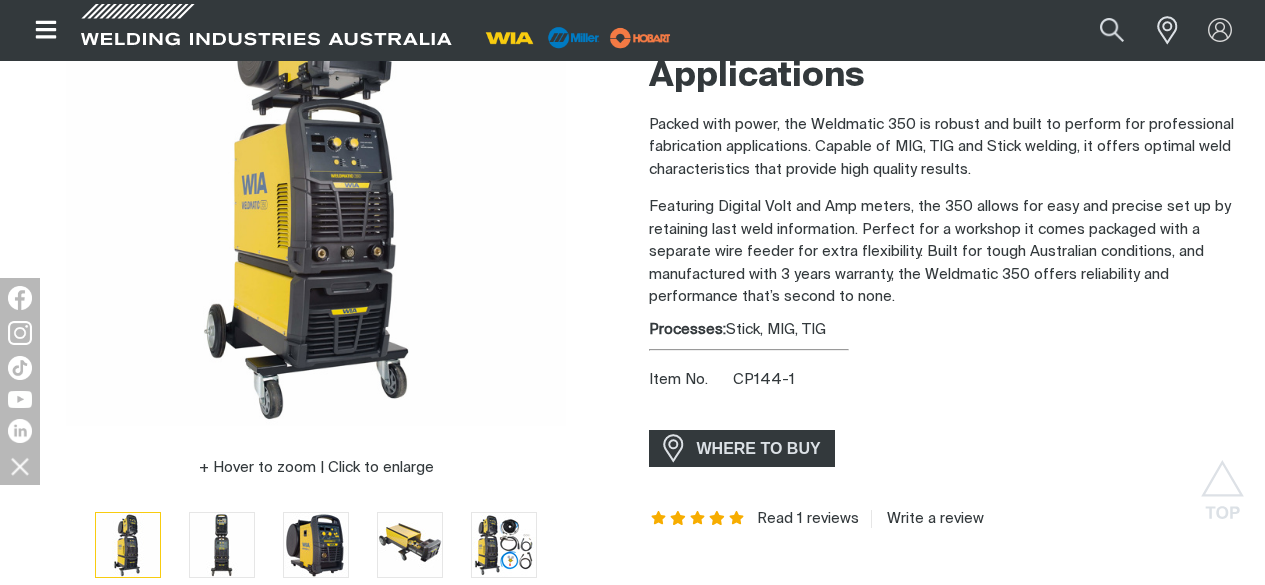 scroll, scrollTop: 304, scrollLeft: 0, axis: vertical 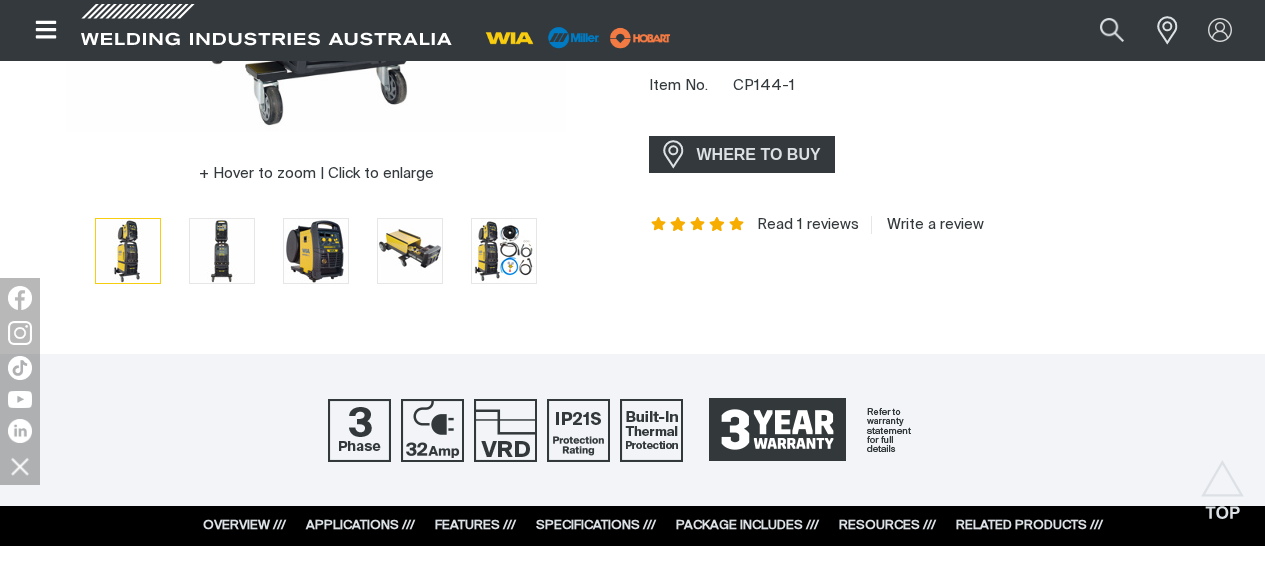 click on "FEATURES ///" at bounding box center [475, 525] 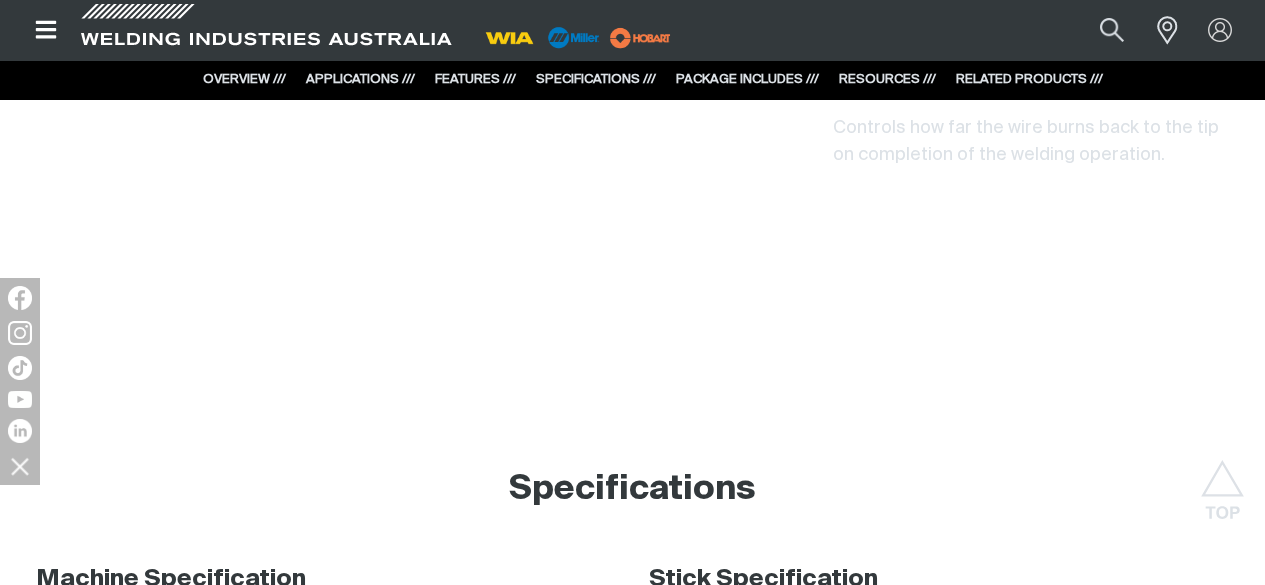 scroll, scrollTop: 4442, scrollLeft: 0, axis: vertical 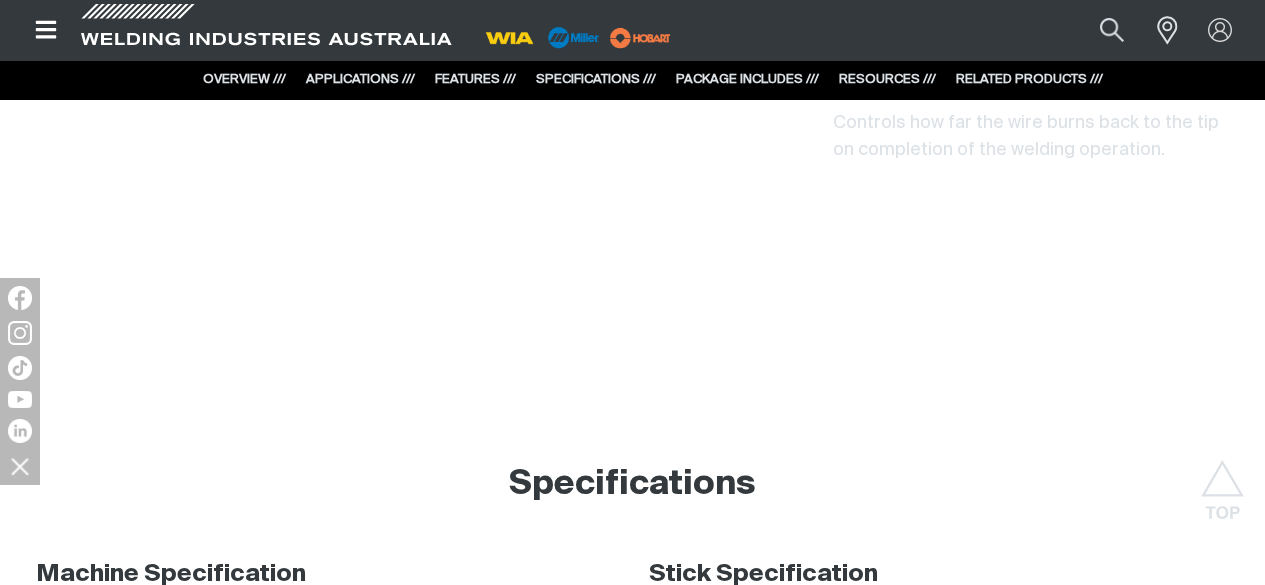 click on "Heavy Duty Four Geared Wire Drive With large and strong gears and ball bearings for extra reliability and performance." at bounding box center [632, -465] 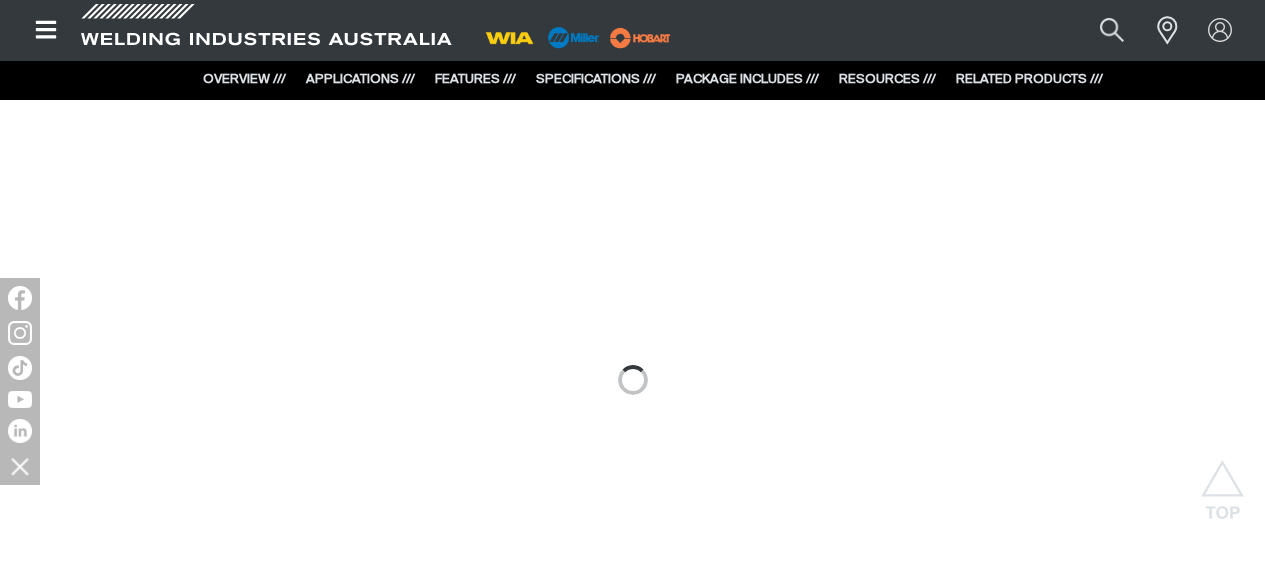 scroll, scrollTop: 1370, scrollLeft: 0, axis: vertical 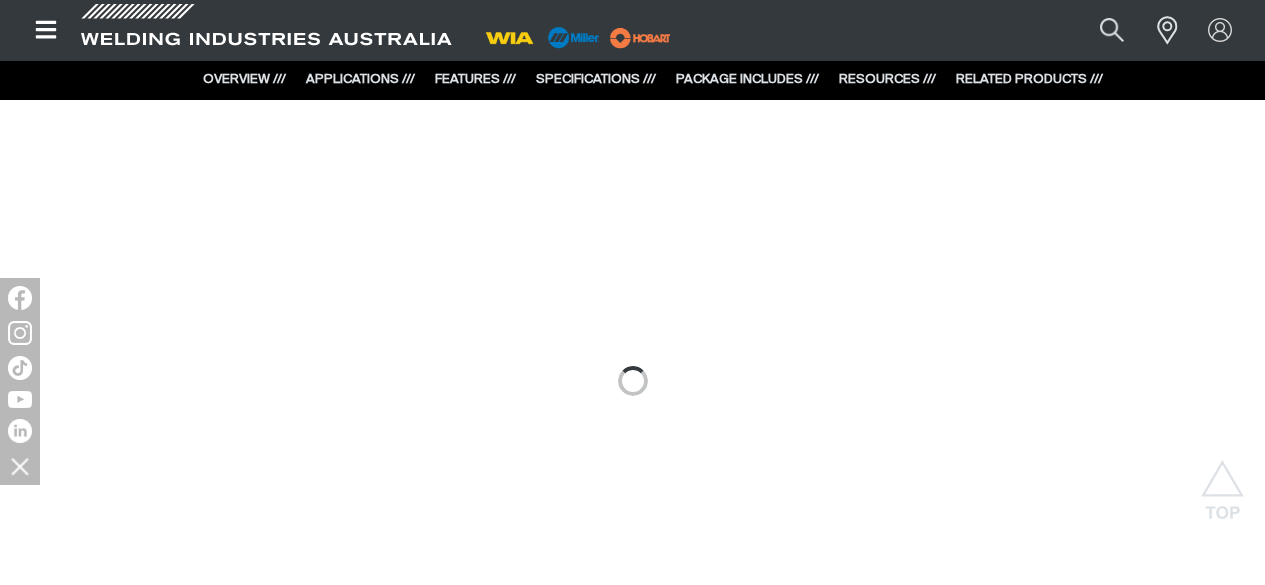 click on "SPECIFICATIONS ///" at bounding box center [596, 80] 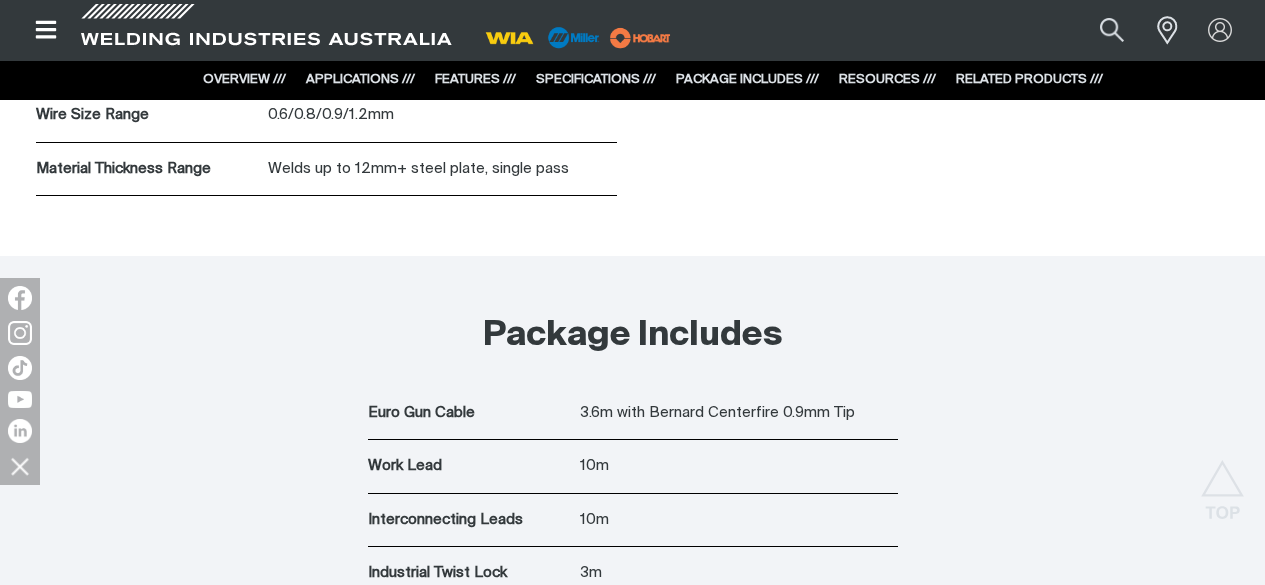 scroll, scrollTop: 5726, scrollLeft: 0, axis: vertical 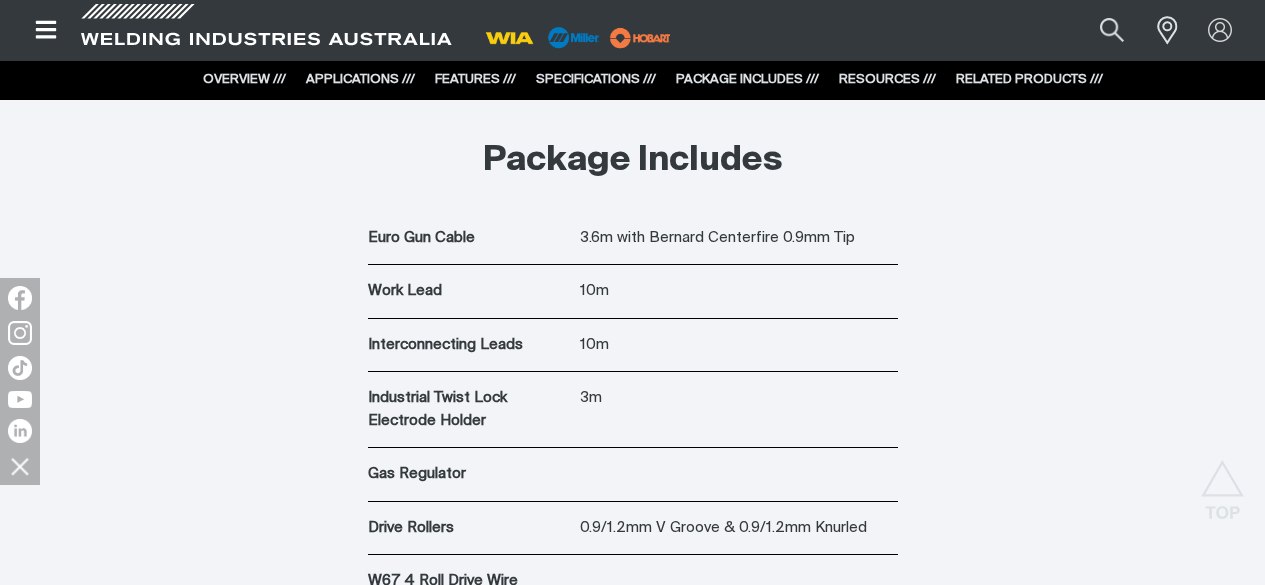 click on "RESOURCES ///" at bounding box center (887, 79) 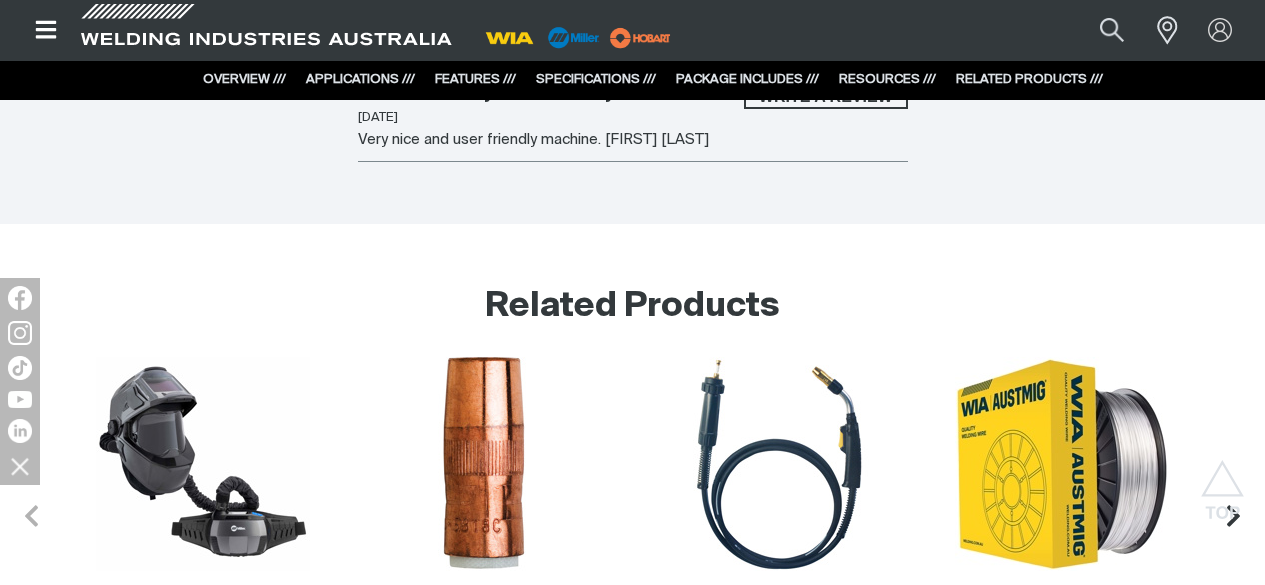 scroll, scrollTop: 7221, scrollLeft: 0, axis: vertical 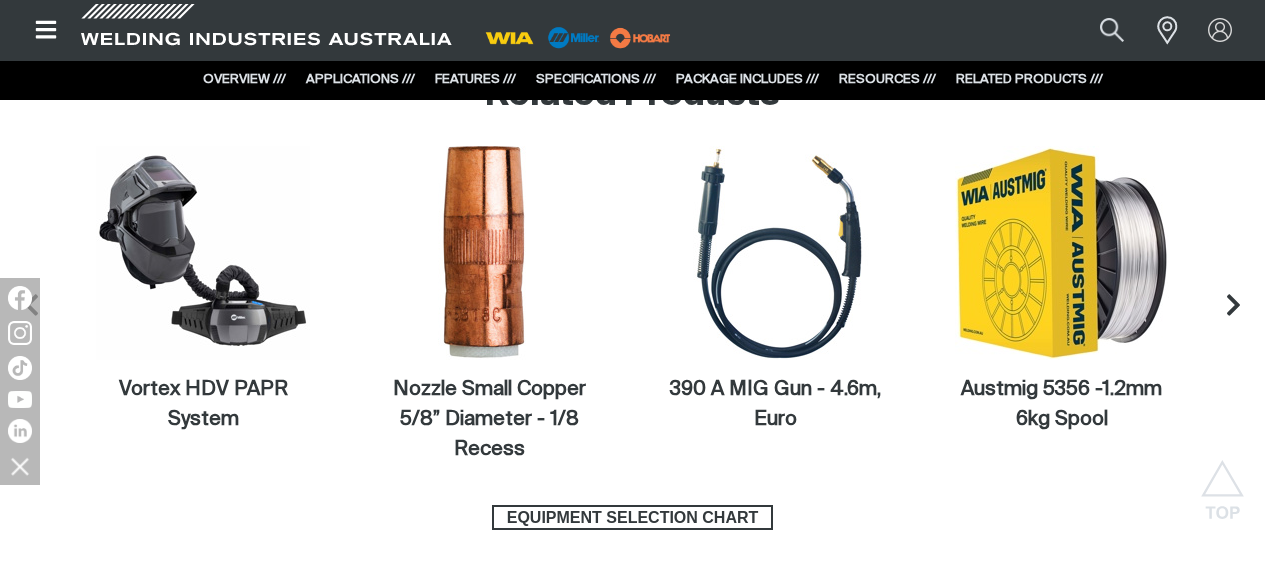 click at bounding box center (786, -564) 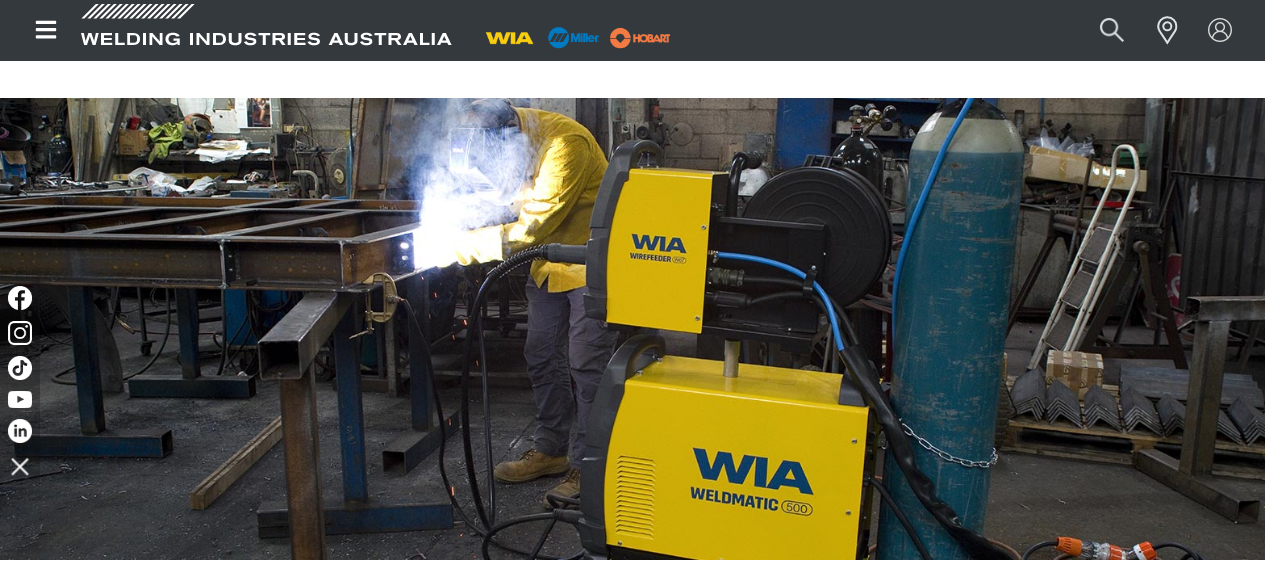 scroll, scrollTop: 0, scrollLeft: 0, axis: both 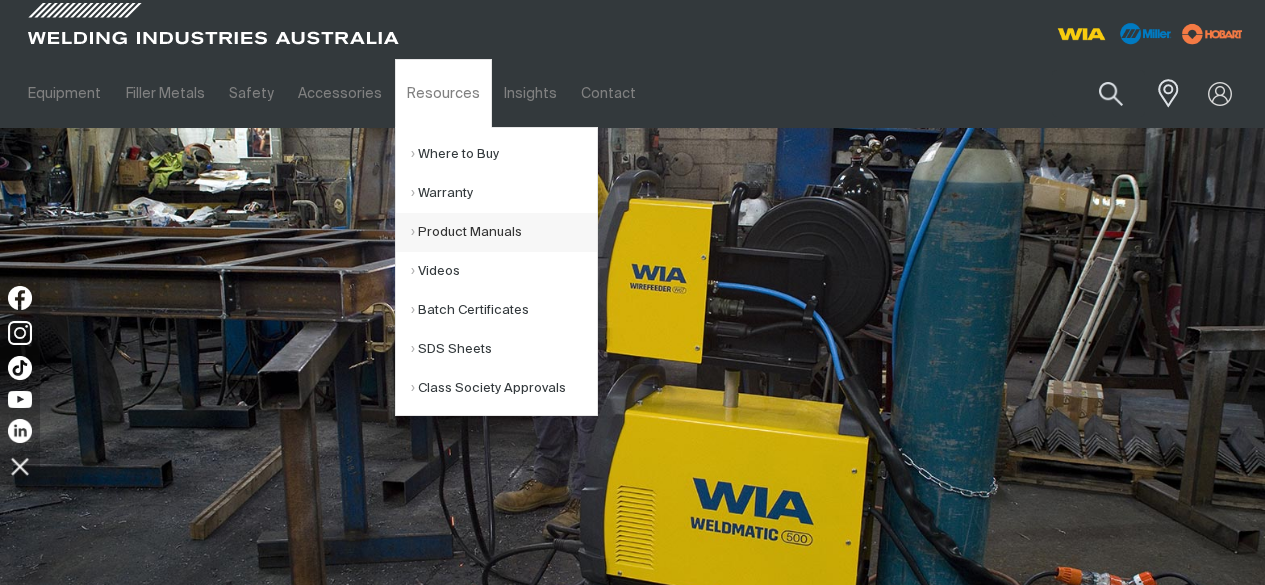 click on "Product Manuals" at bounding box center (504, 232) 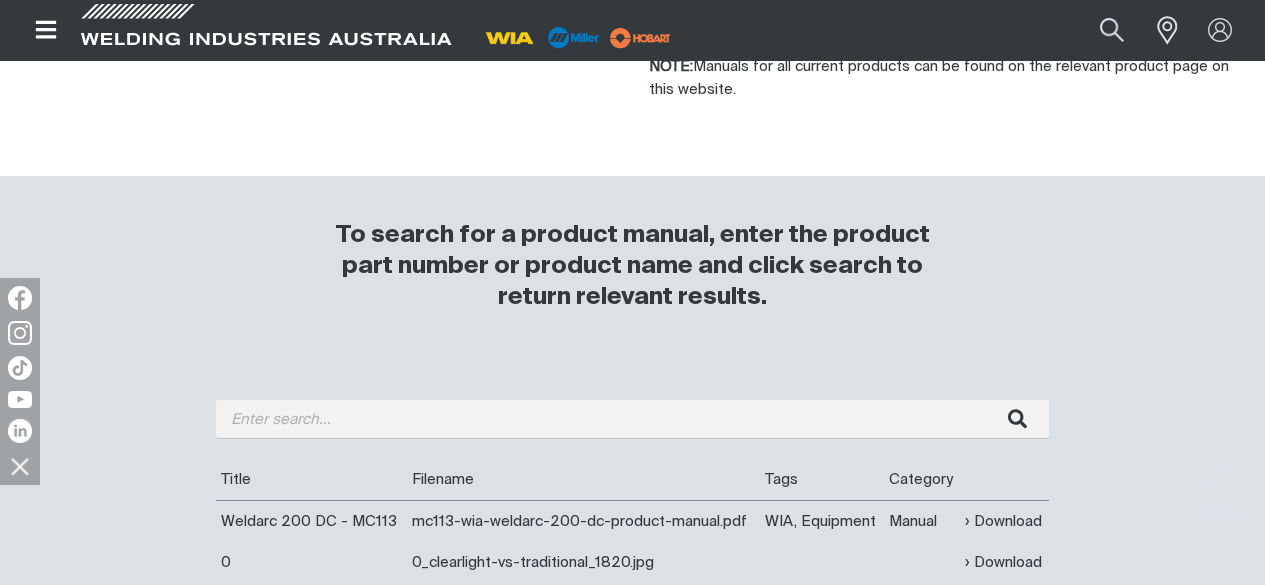 scroll, scrollTop: 464, scrollLeft: 0, axis: vertical 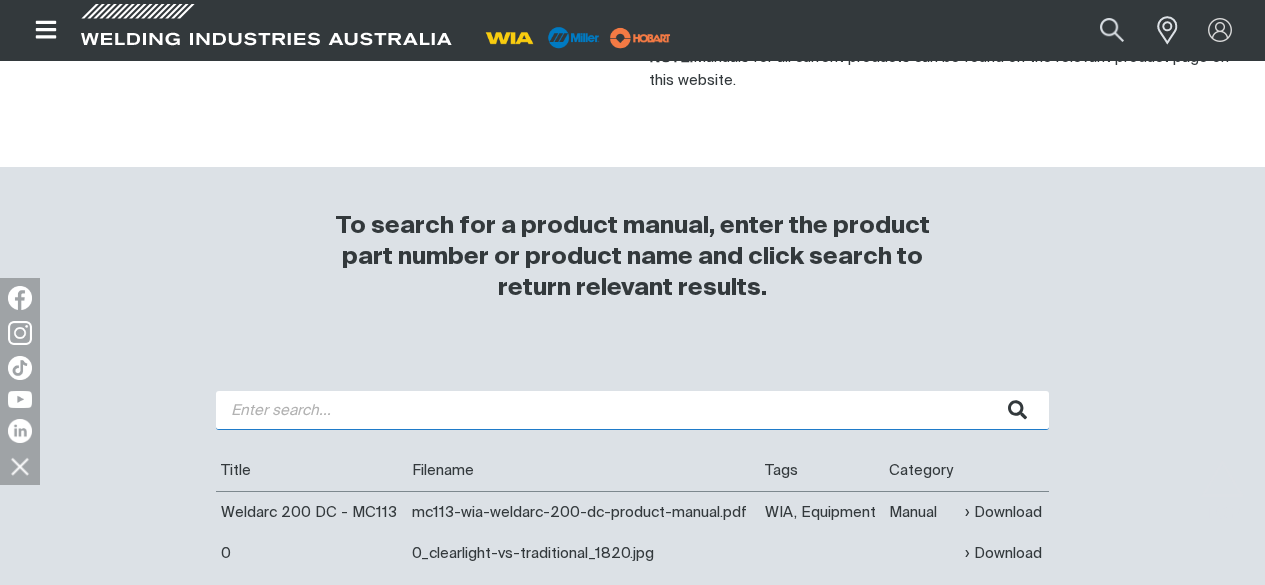click at bounding box center (632, 410) 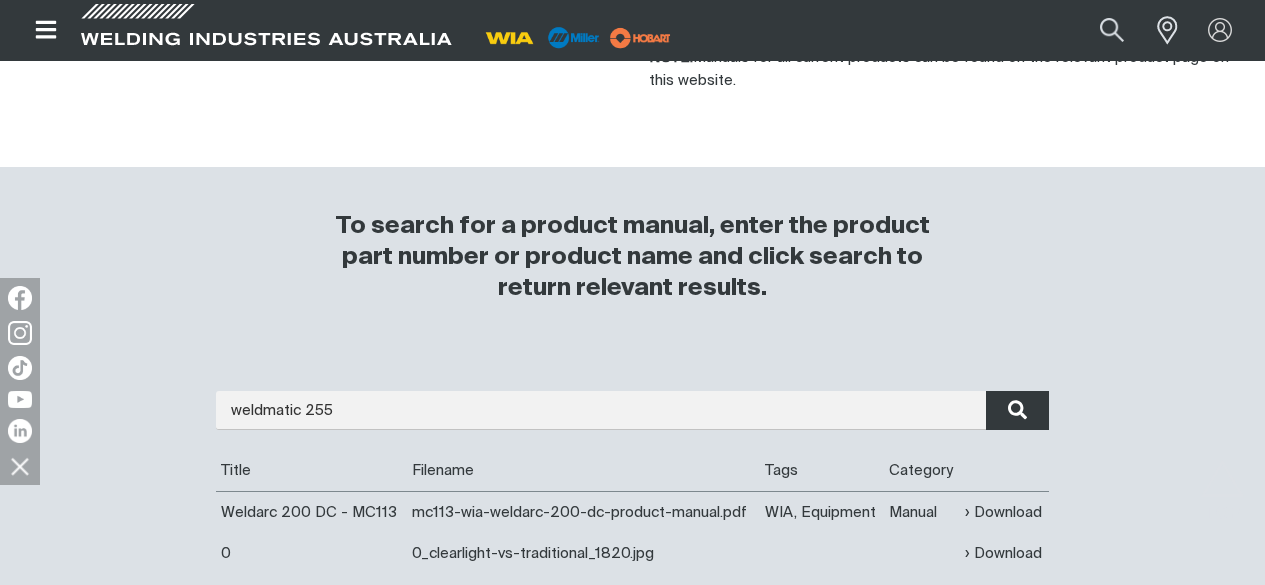 click 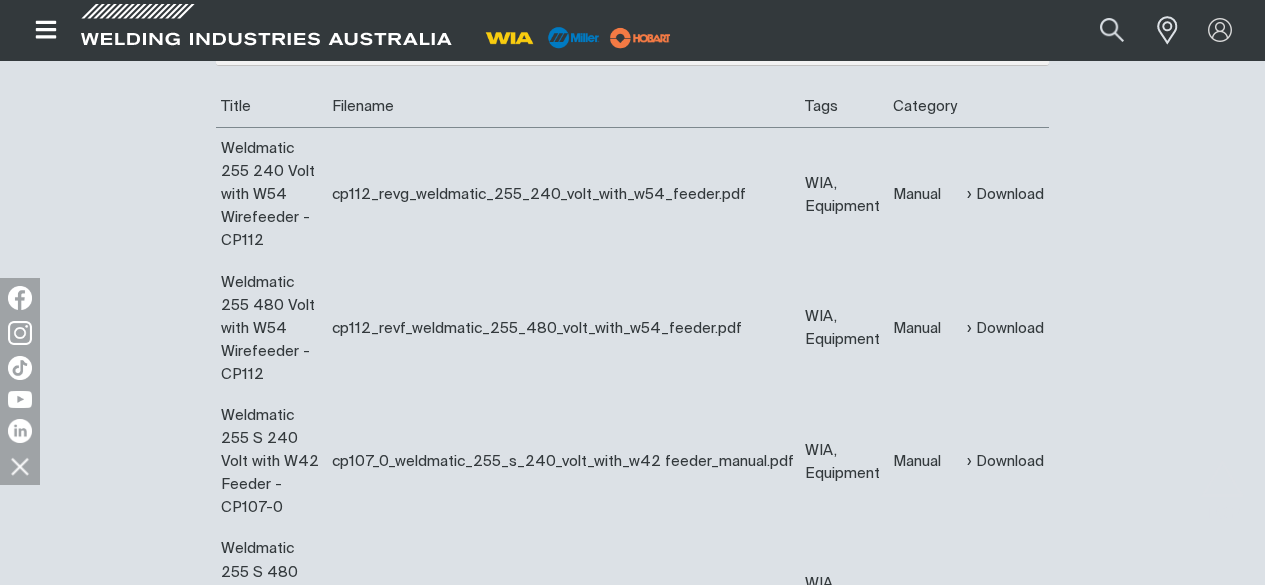 scroll, scrollTop: 829, scrollLeft: 0, axis: vertical 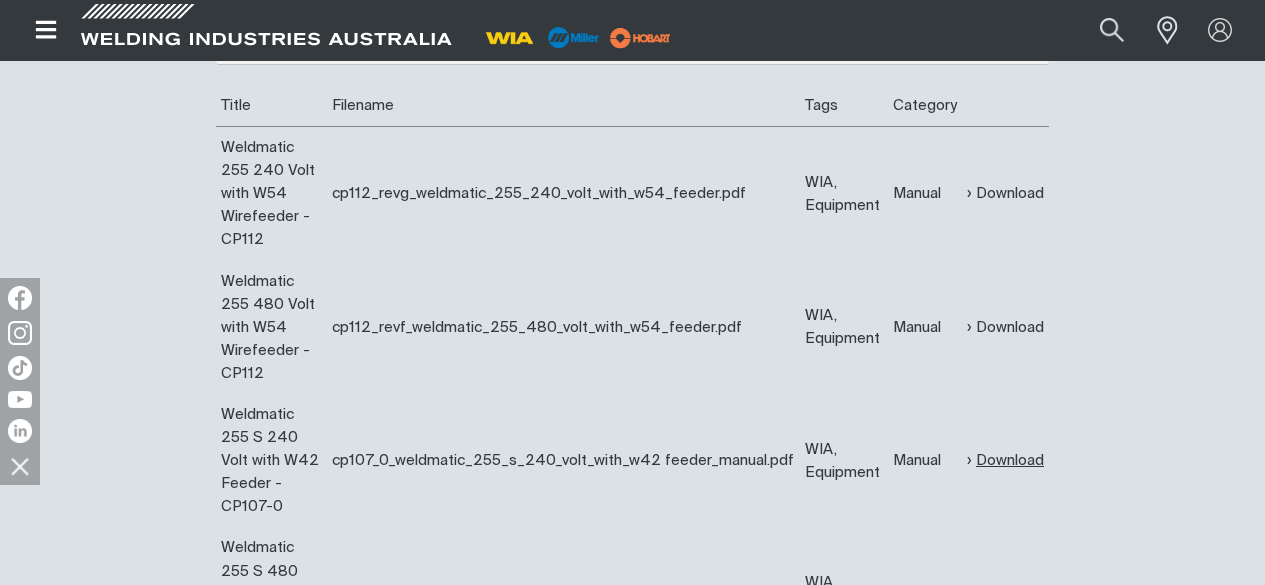 click on "Download" at bounding box center (1005, 460) 